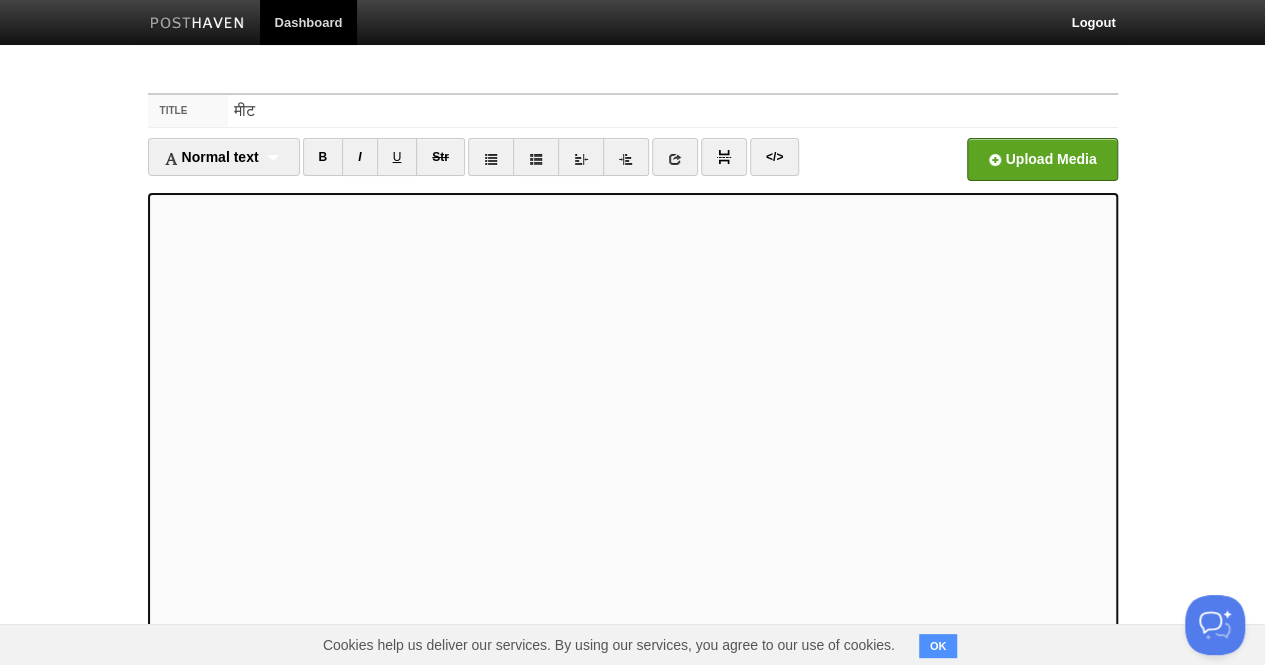 scroll, scrollTop: 178, scrollLeft: 0, axis: vertical 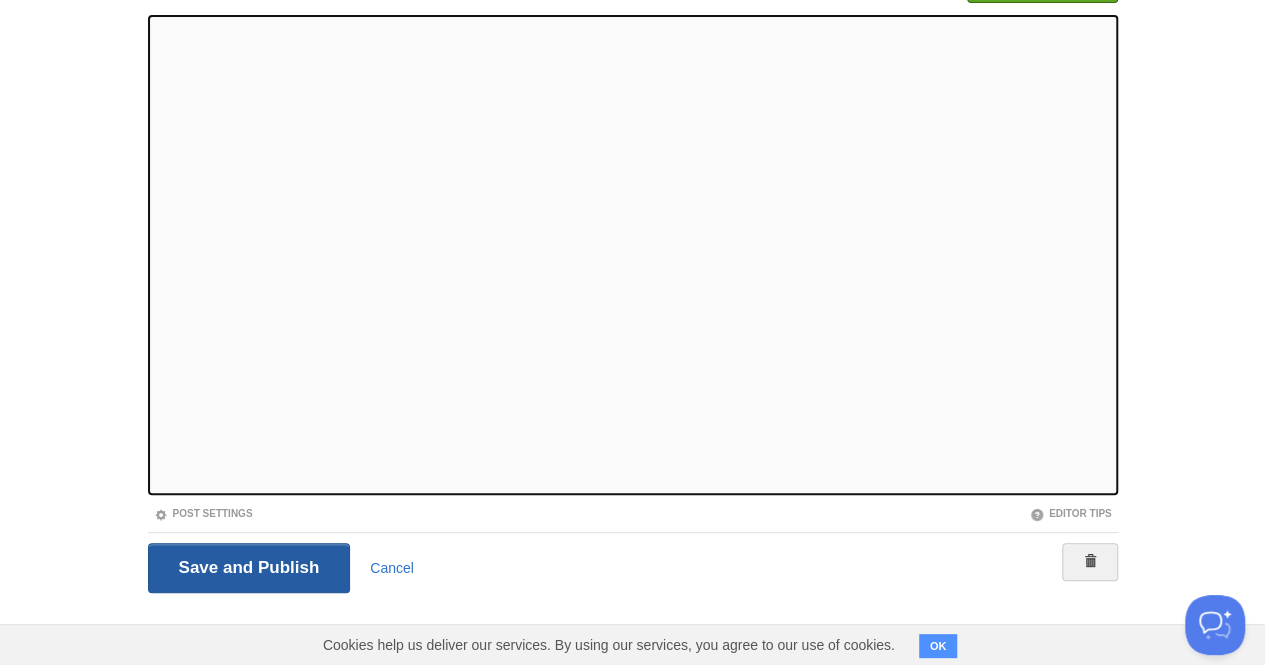 click on "Save and Publish" at bounding box center [249, 568] 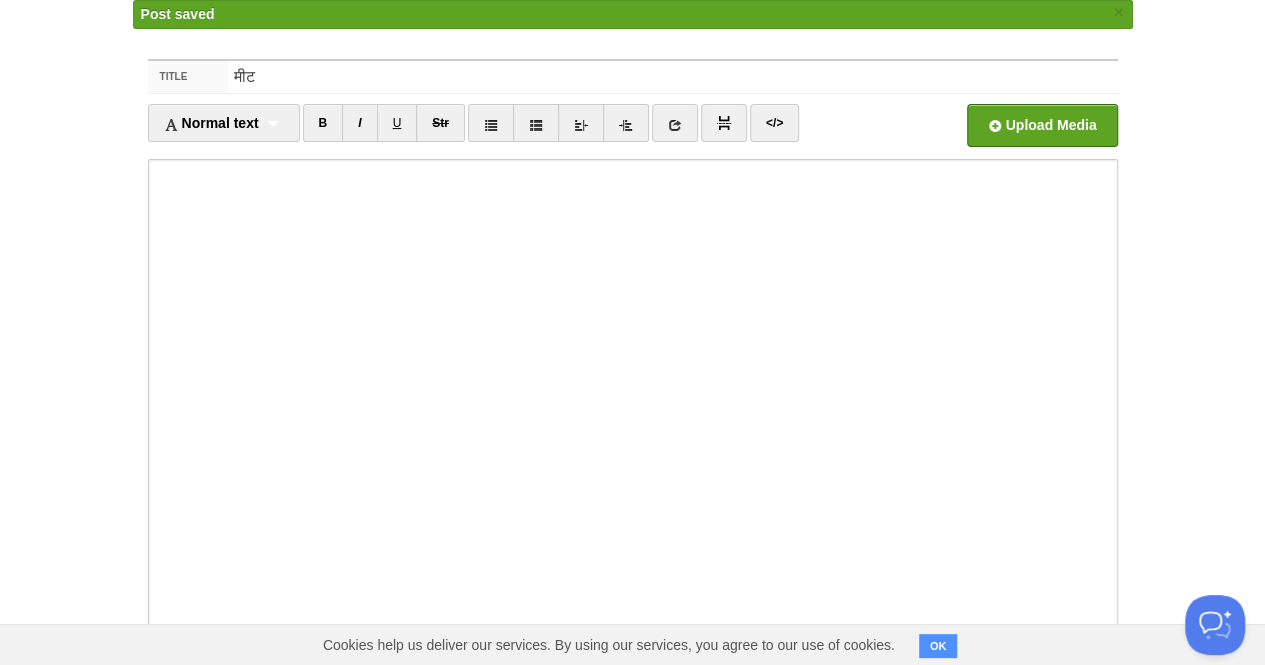 scroll, scrollTop: 0, scrollLeft: 0, axis: both 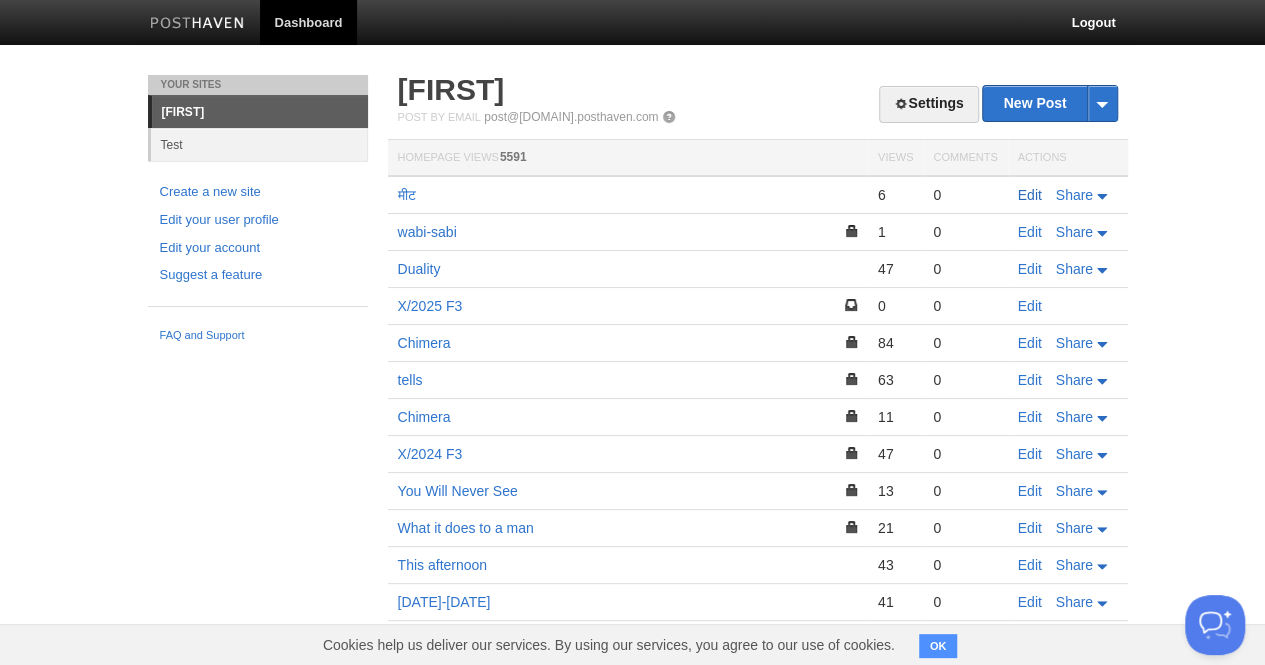 click on "Edit" at bounding box center [1030, 195] 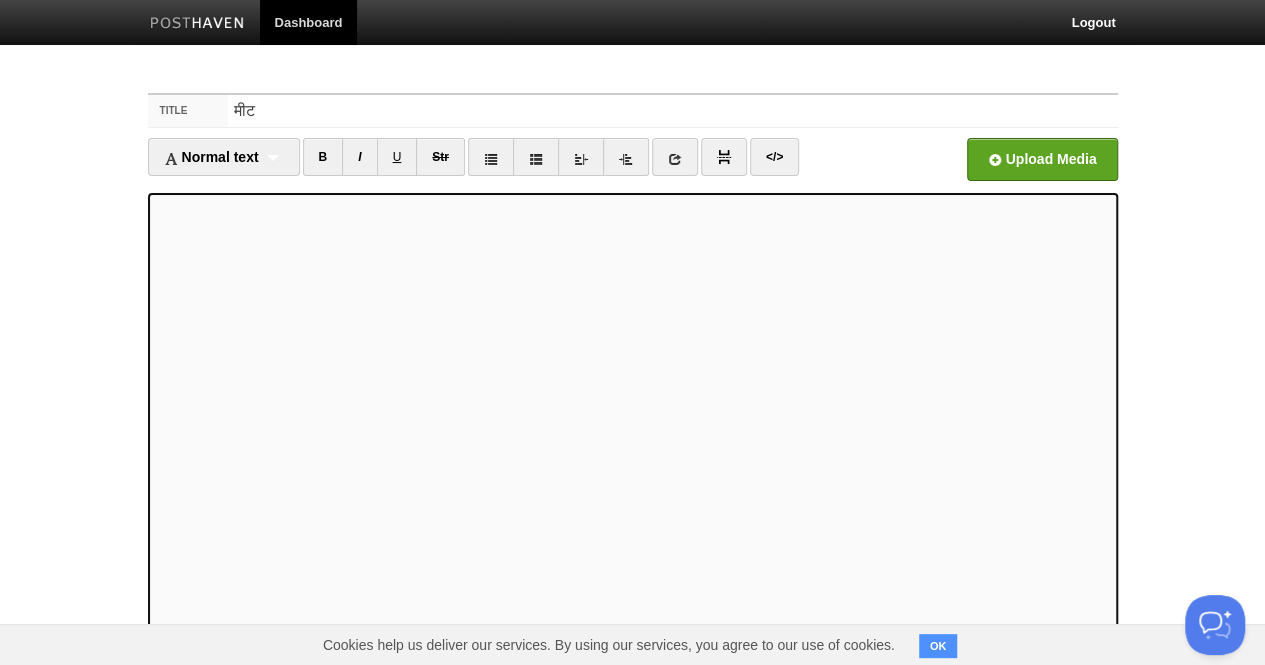 scroll, scrollTop: 178, scrollLeft: 0, axis: vertical 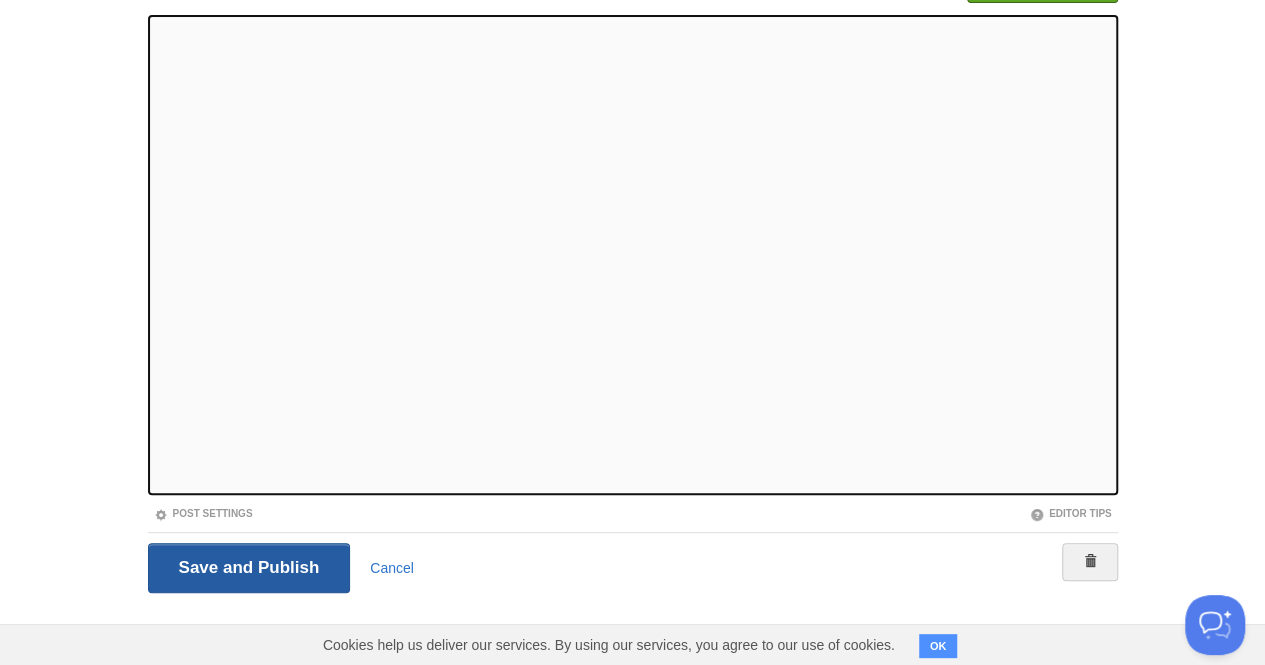 click on "Save and Publish" at bounding box center [249, 568] 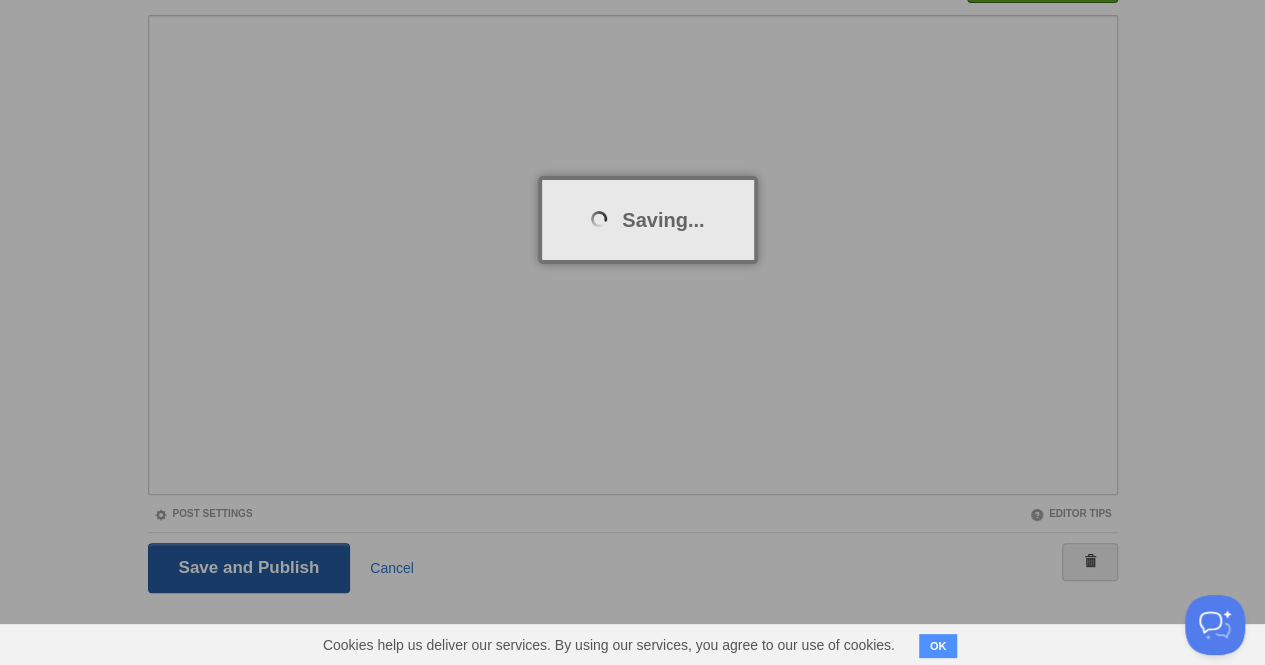 scroll, scrollTop: 75, scrollLeft: 0, axis: vertical 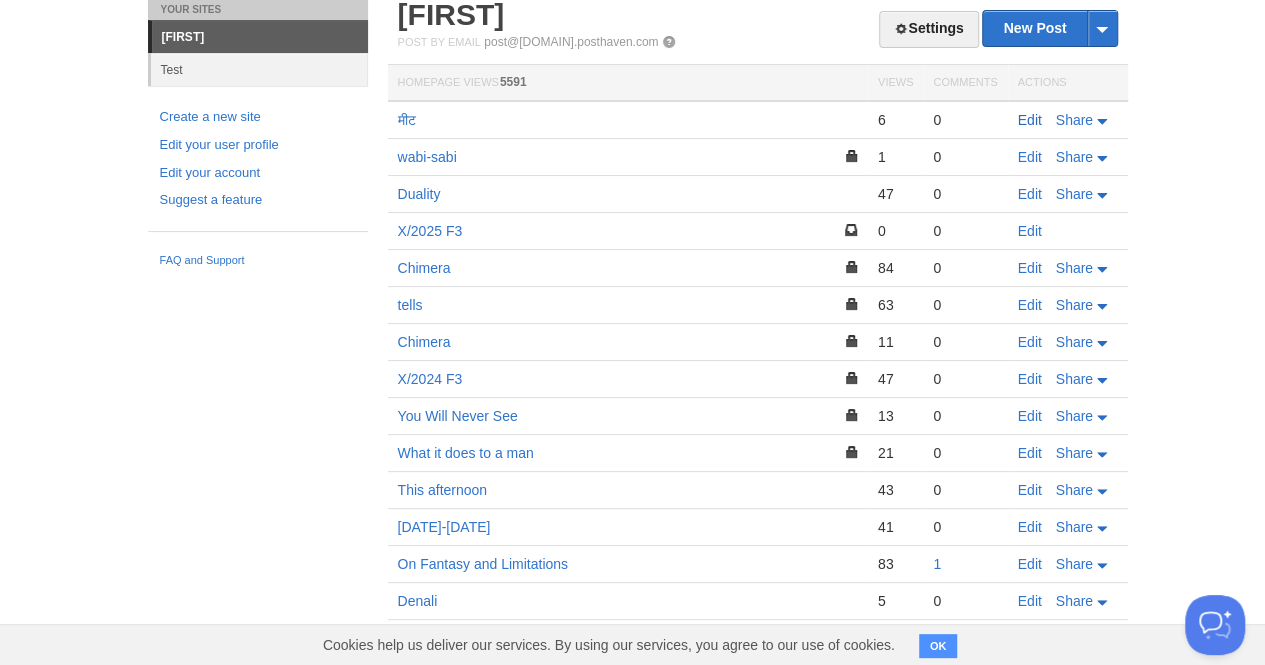 click on "Edit" at bounding box center (1030, 120) 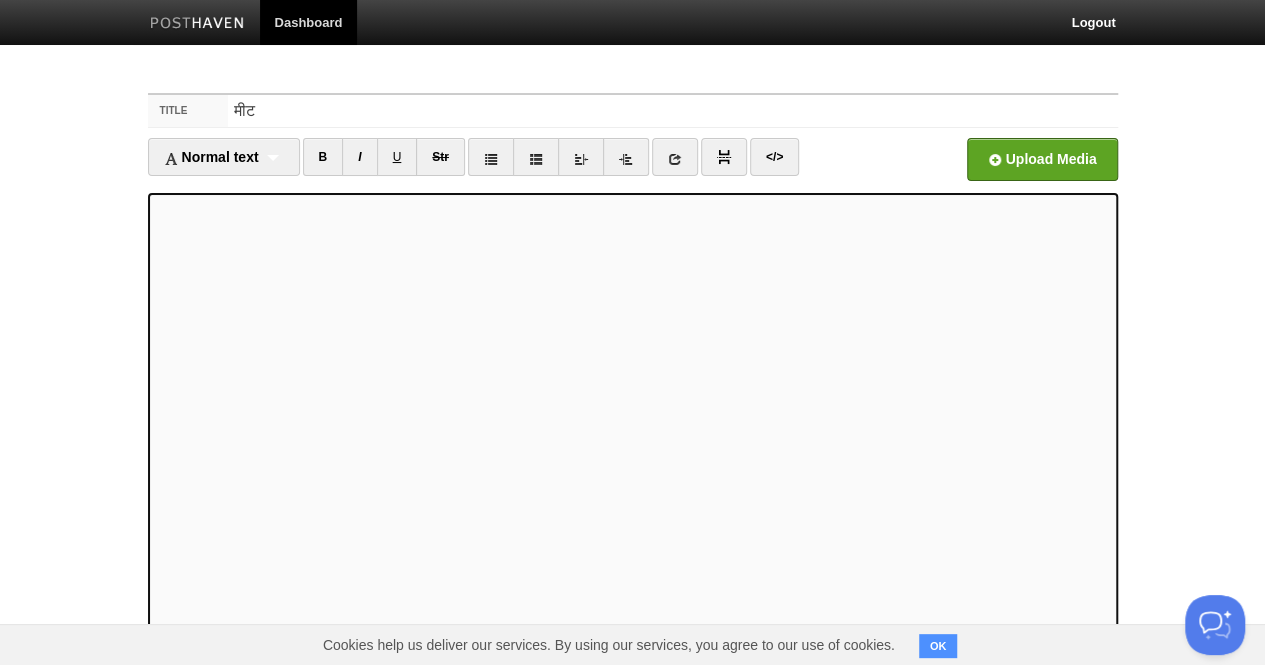 scroll, scrollTop: 75, scrollLeft: 0, axis: vertical 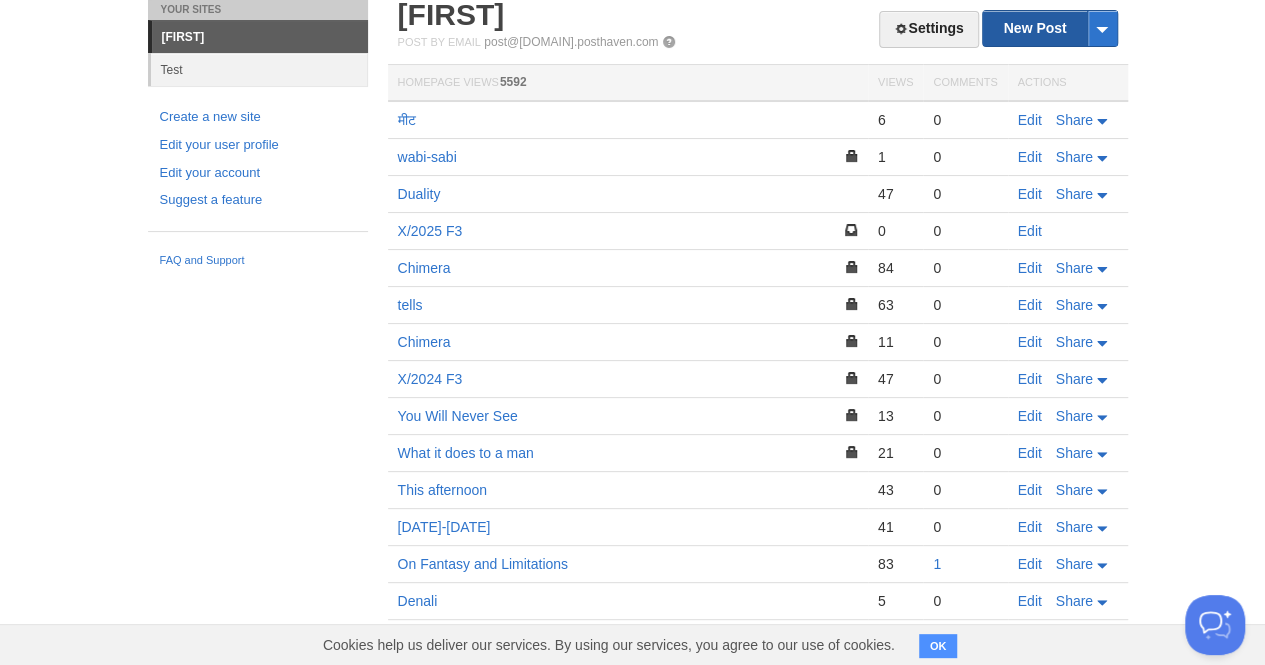 click on "New Post" at bounding box center [1049, 28] 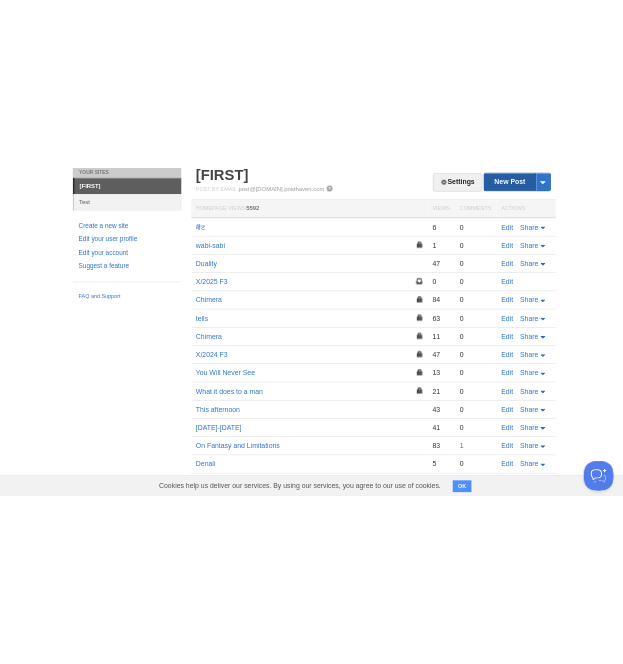 scroll, scrollTop: 0, scrollLeft: 0, axis: both 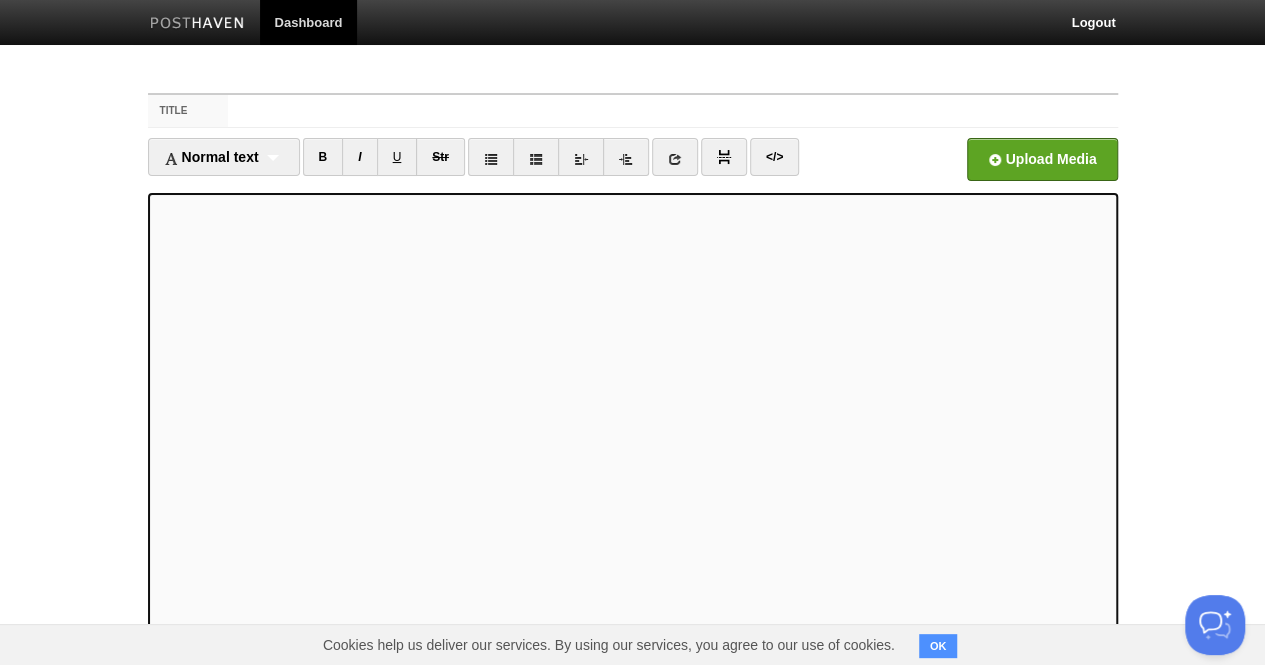 click on "Title" at bounding box center (188, 111) 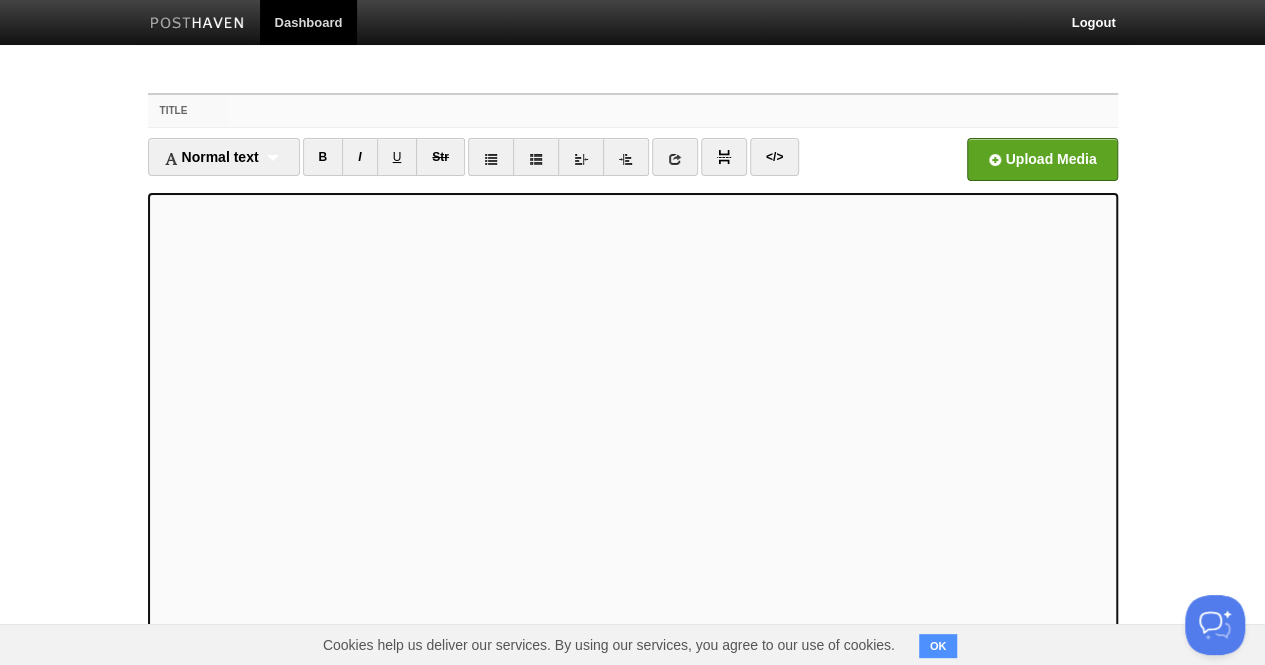 click on "Title" at bounding box center [672, 111] 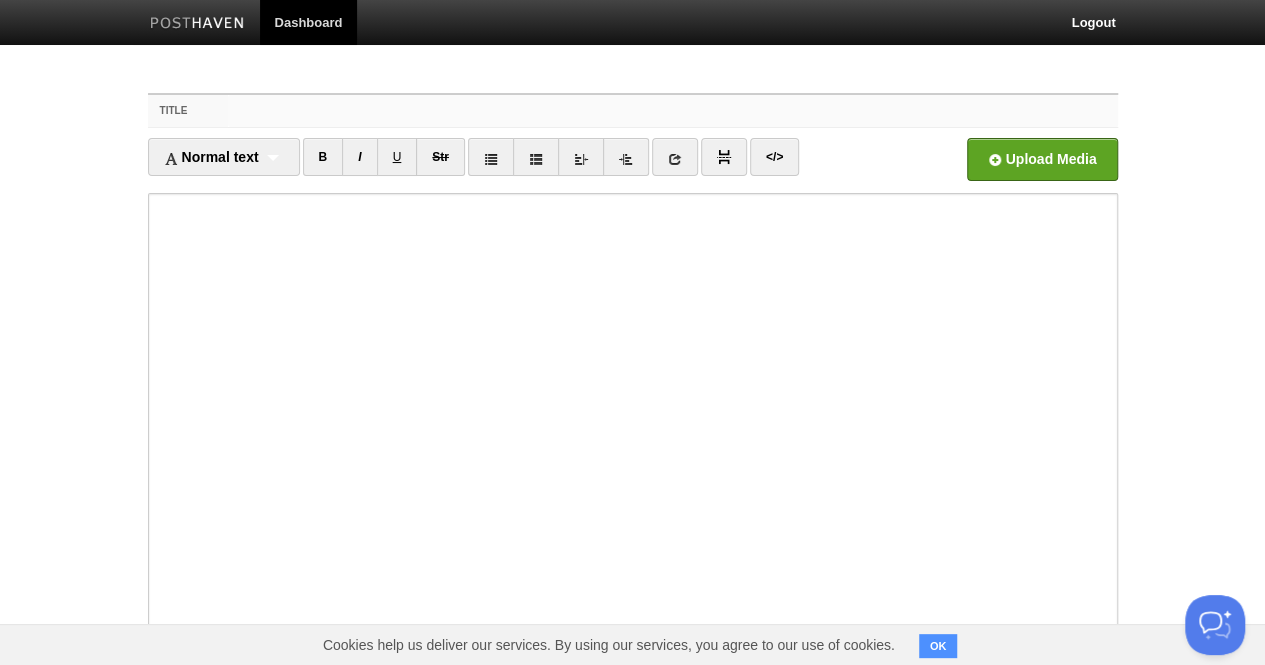 paste on "मीट" 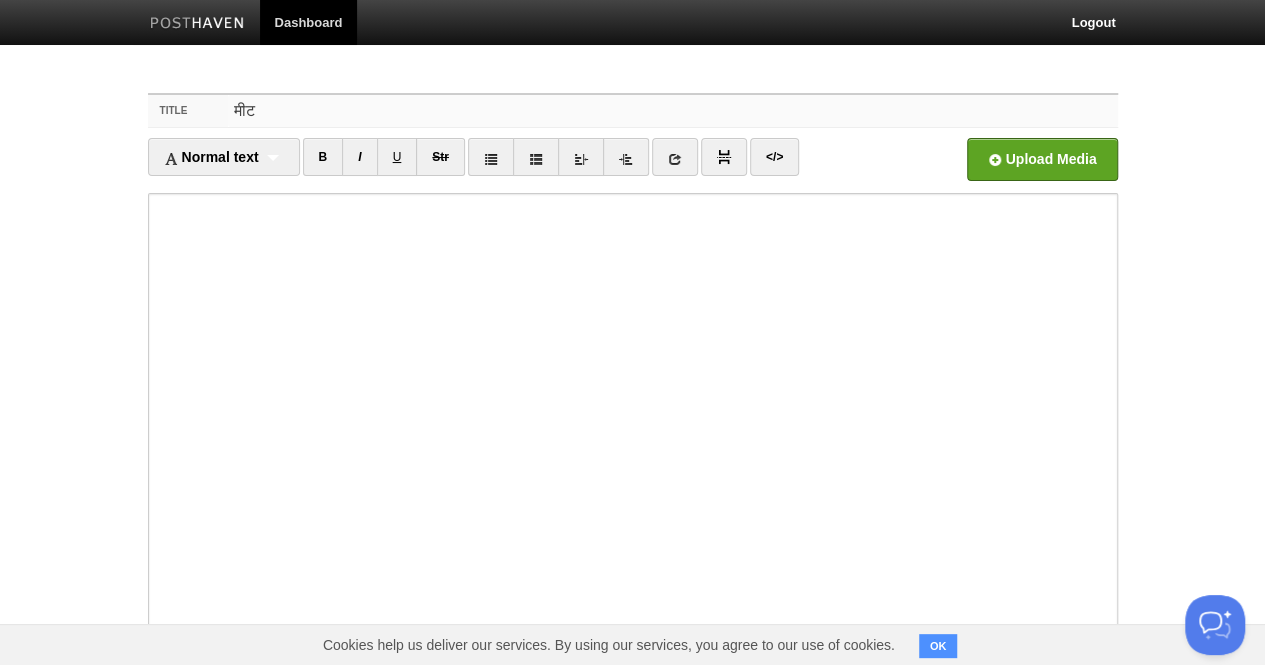 type on "मीट" 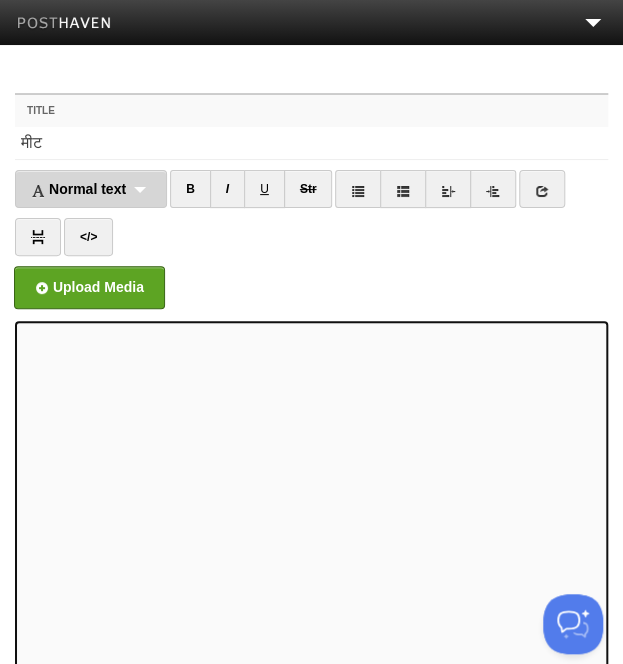 click on "Normal text" at bounding box center (78, 189) 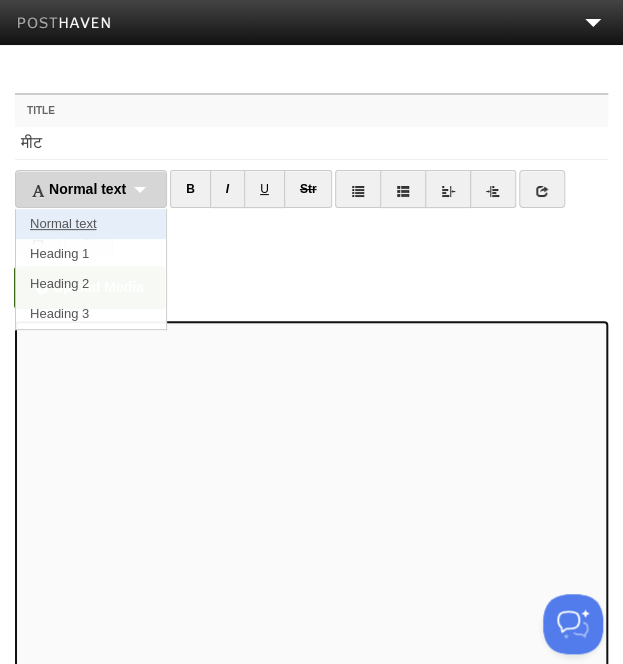 click on "Normal text" at bounding box center (91, 224) 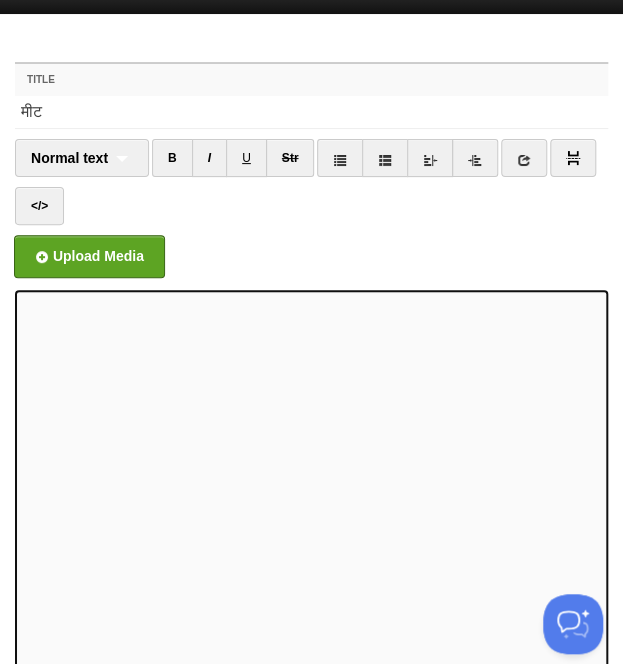 scroll, scrollTop: 23, scrollLeft: 0, axis: vertical 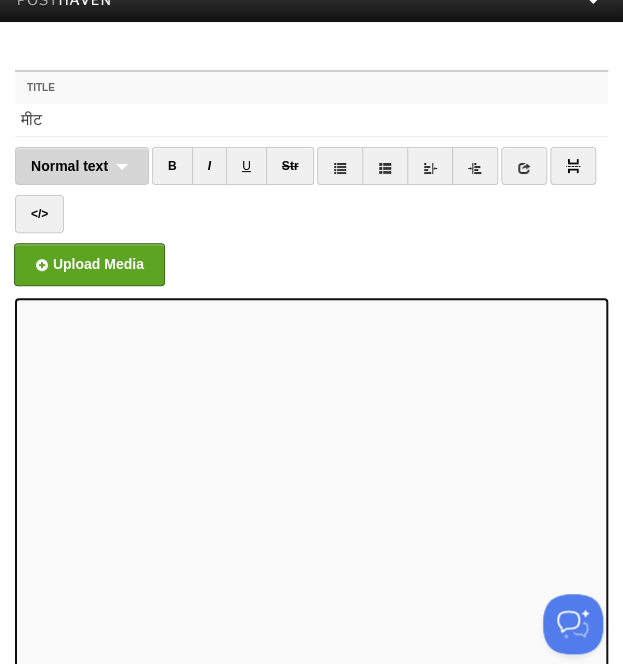 click on "Normal text" at bounding box center (69, 166) 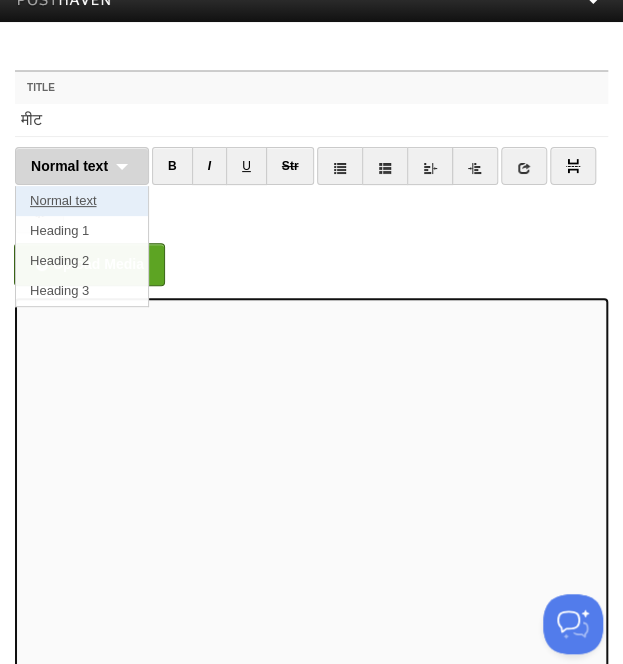 click on "Normal text" at bounding box center [82, 201] 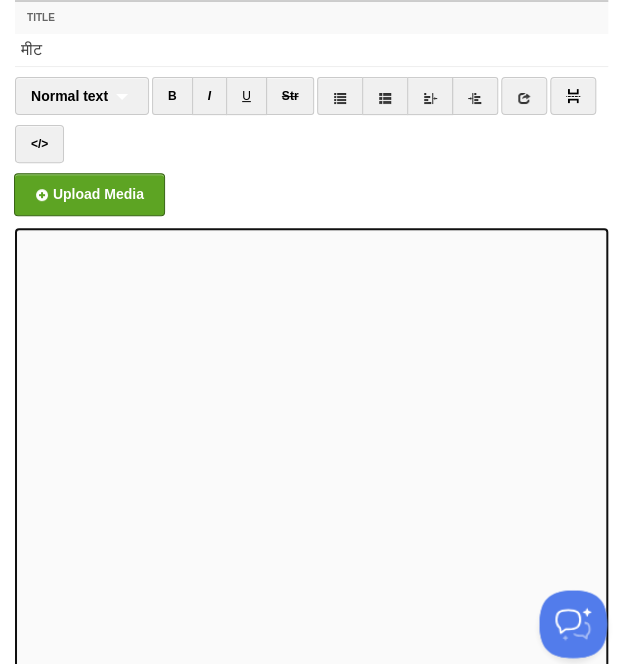 scroll, scrollTop: 435, scrollLeft: 0, axis: vertical 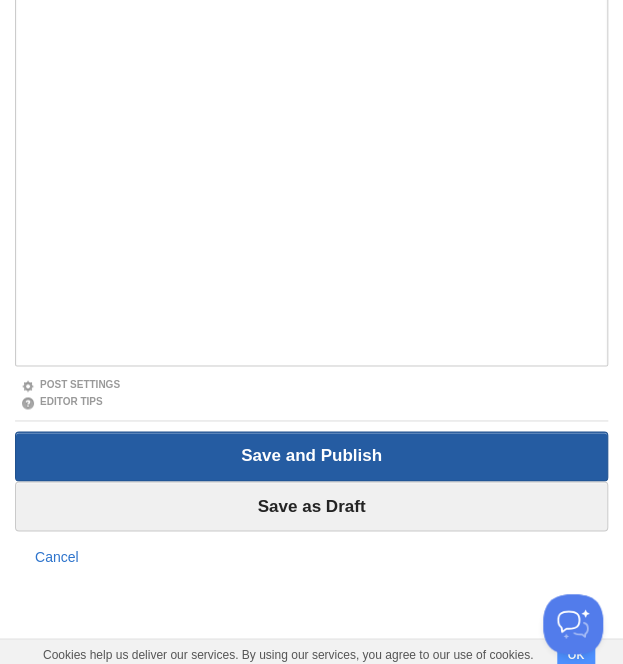 click on "Save and Publish" at bounding box center (311, 456) 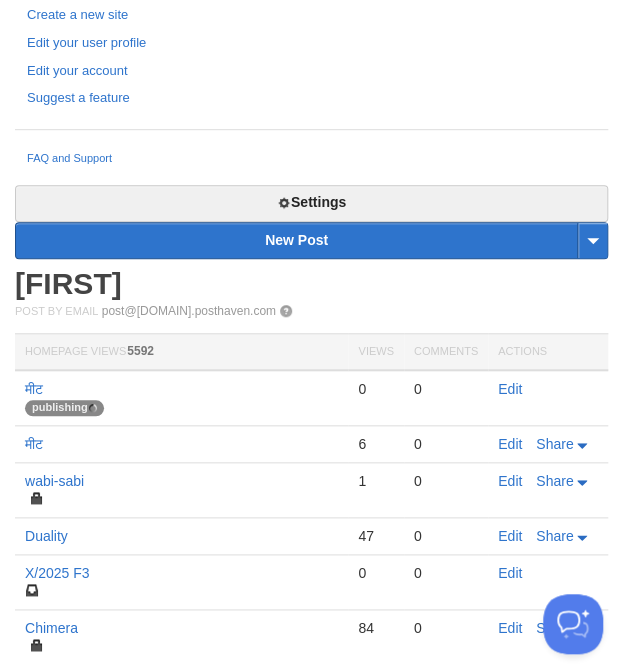 scroll, scrollTop: 225, scrollLeft: 0, axis: vertical 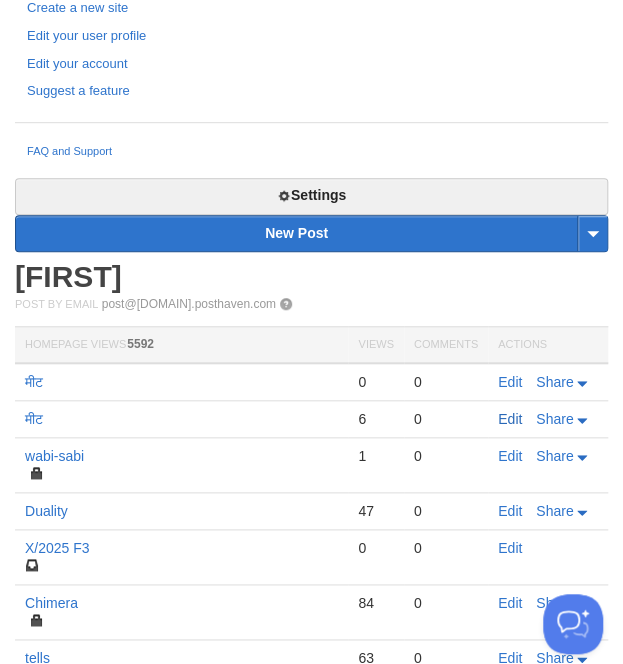 click on "Edit" at bounding box center (510, 419) 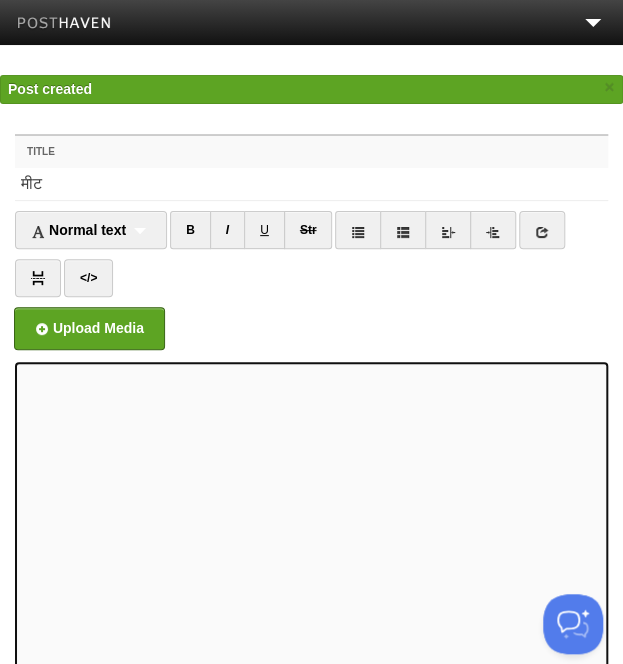 scroll, scrollTop: 463, scrollLeft: 0, axis: vertical 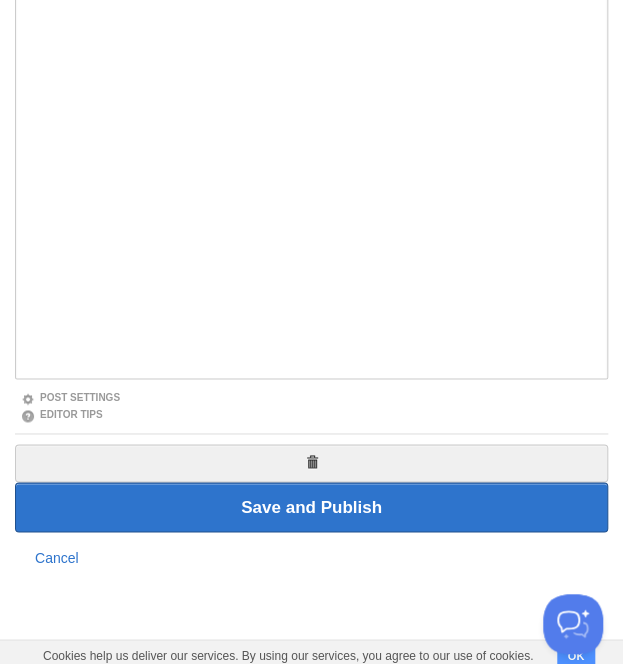 click on "Post Settings" at bounding box center [311, 397] 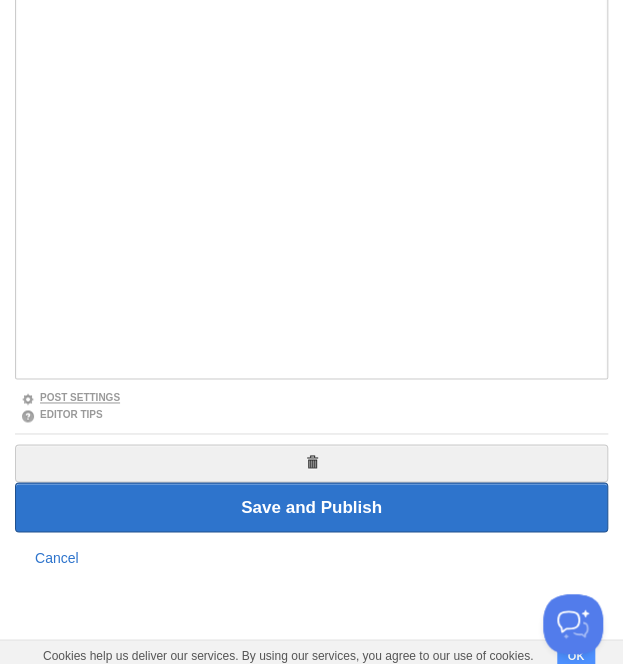 scroll, scrollTop: 422, scrollLeft: 0, axis: vertical 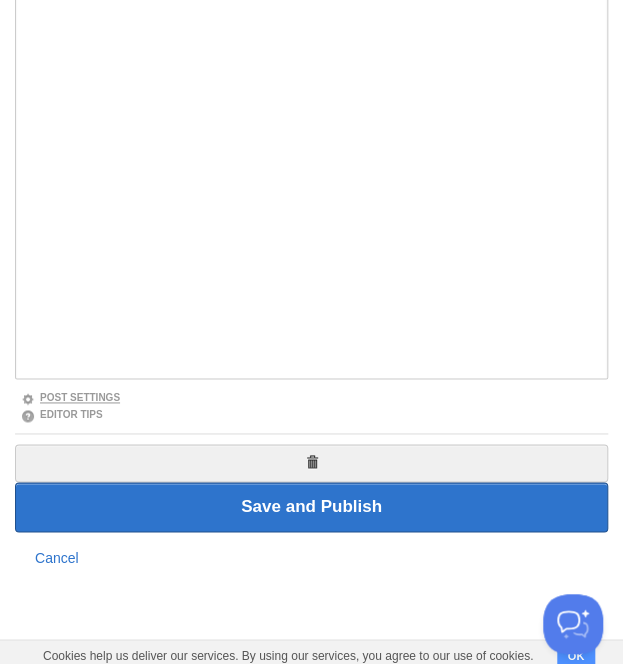 click on "Post Settings" at bounding box center [70, 397] 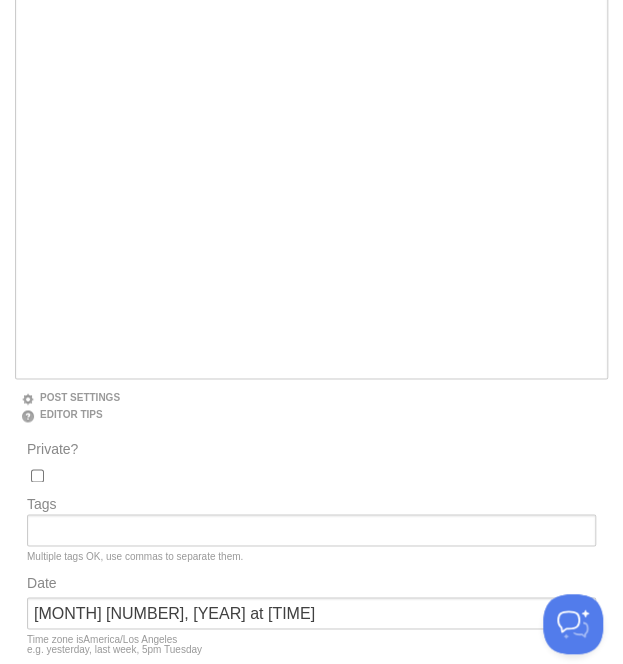 click on "Private?" at bounding box center [37, 475] 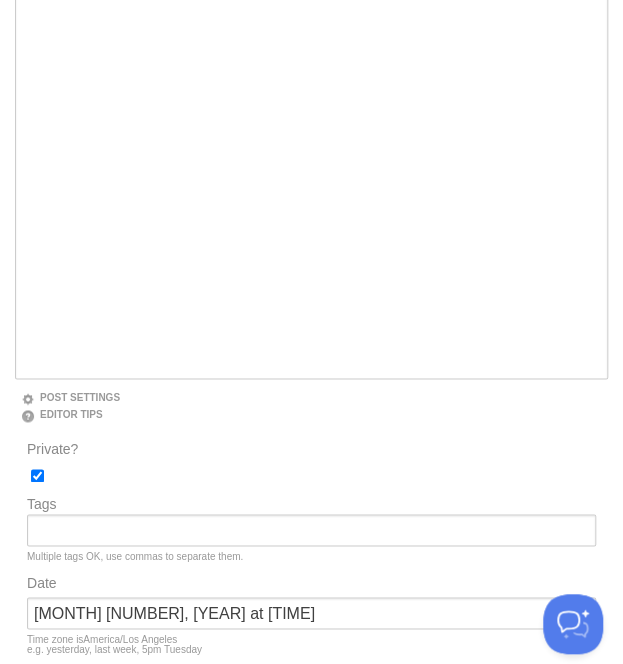 scroll, scrollTop: 727, scrollLeft: 0, axis: vertical 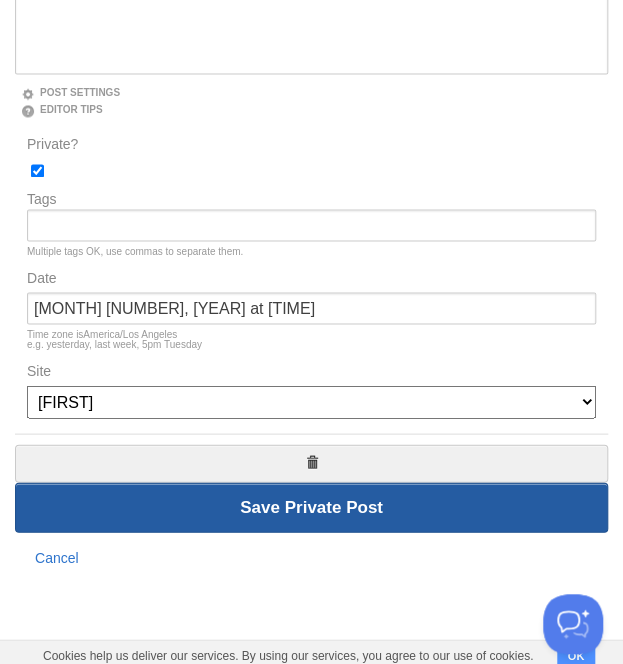 click on "Save and Publish" at bounding box center [311, 507] 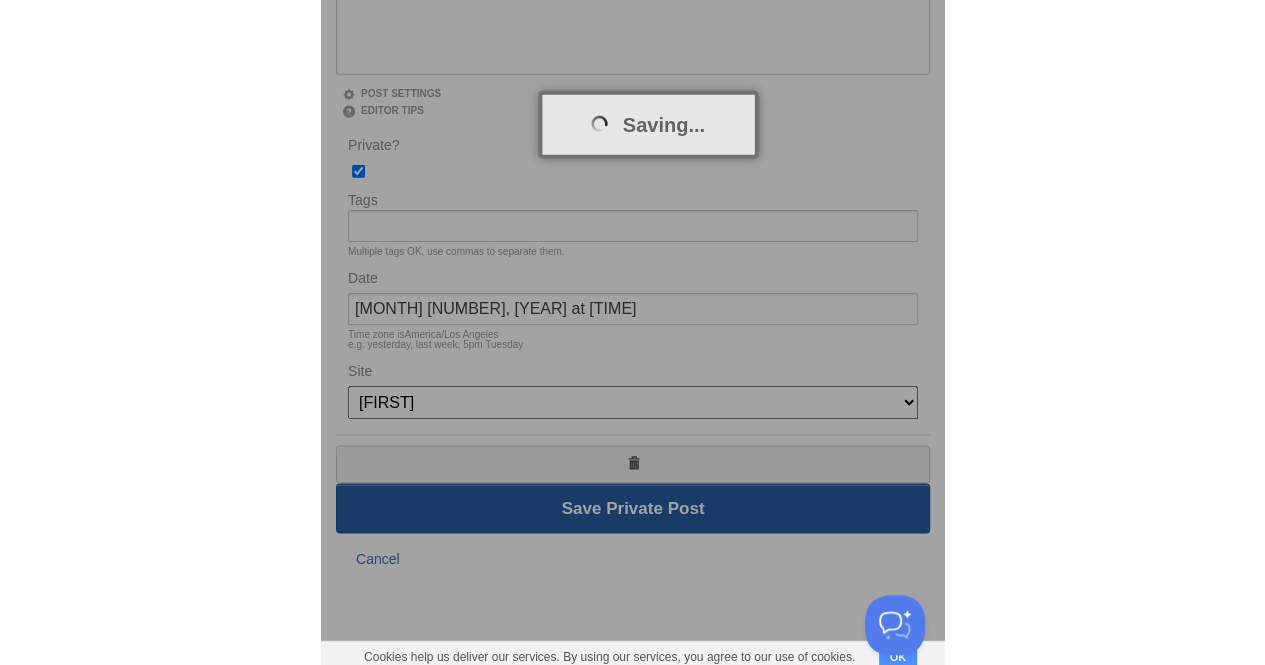 scroll, scrollTop: 75, scrollLeft: 0, axis: vertical 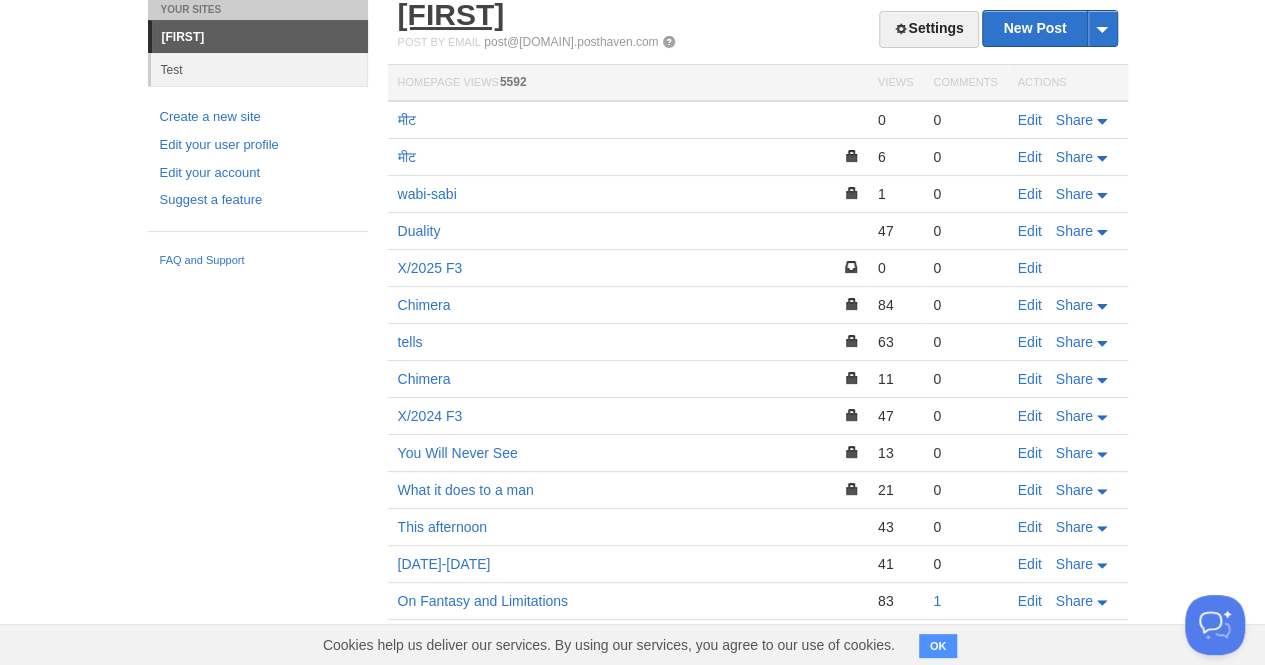 click on "[FIRST]" at bounding box center [451, 14] 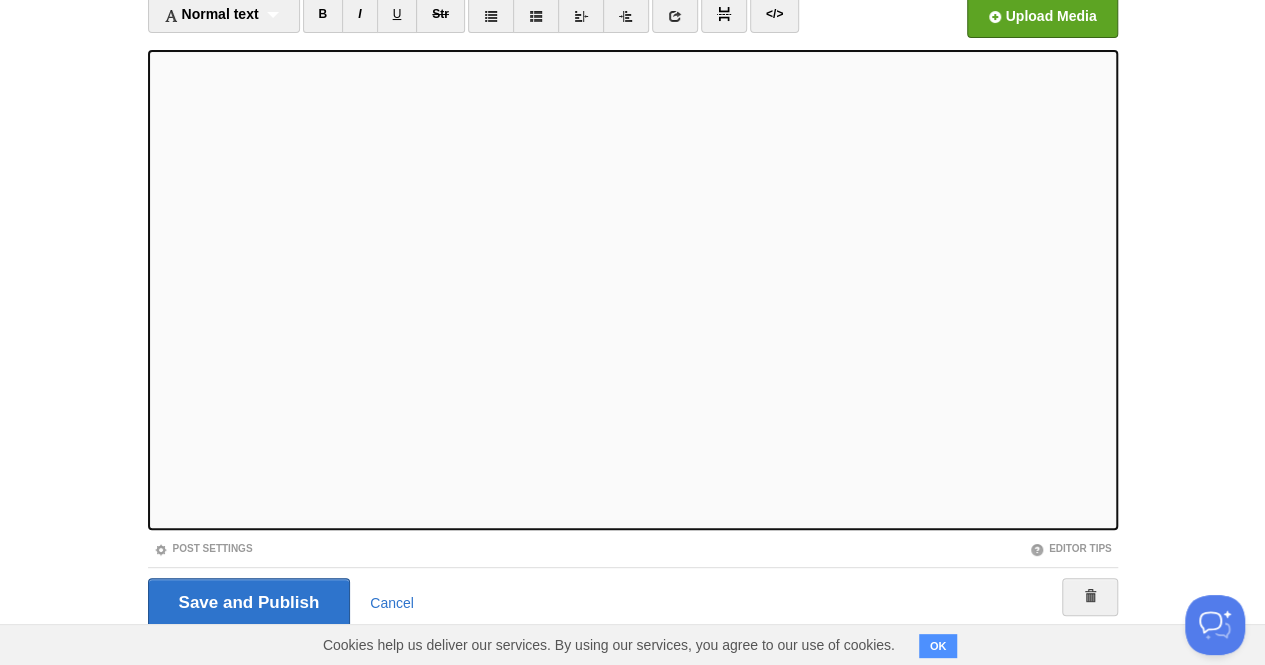 scroll, scrollTop: 142, scrollLeft: 0, axis: vertical 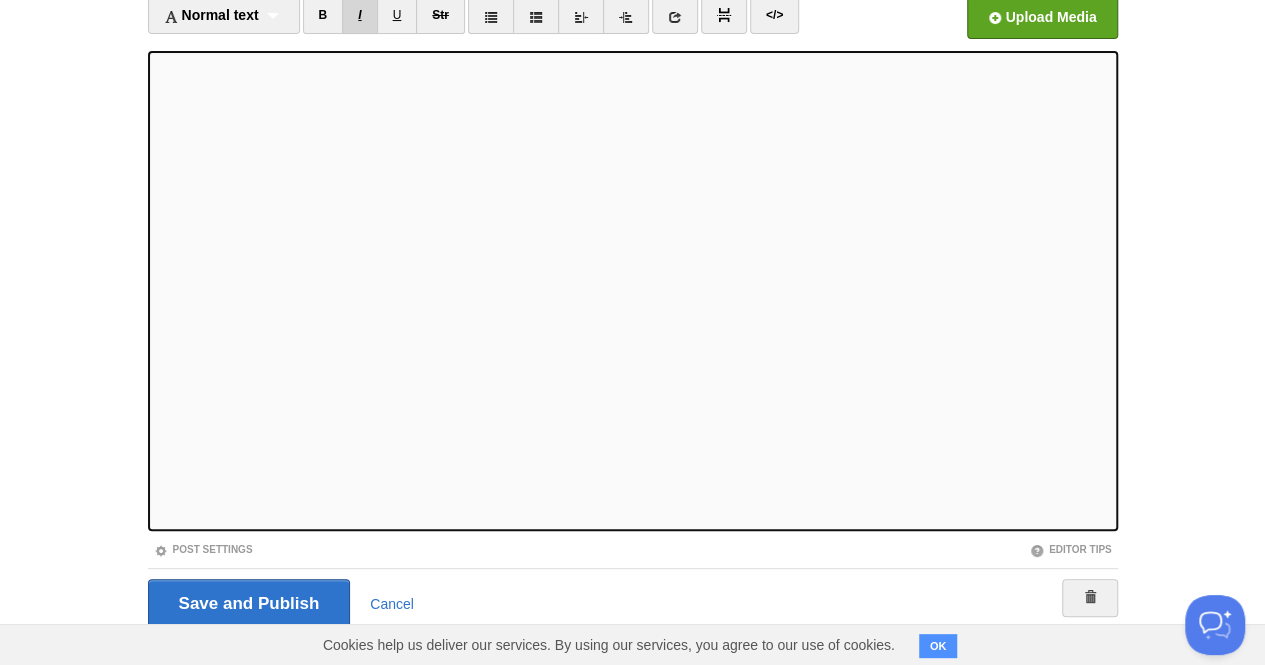 click on "I" at bounding box center [359, 15] 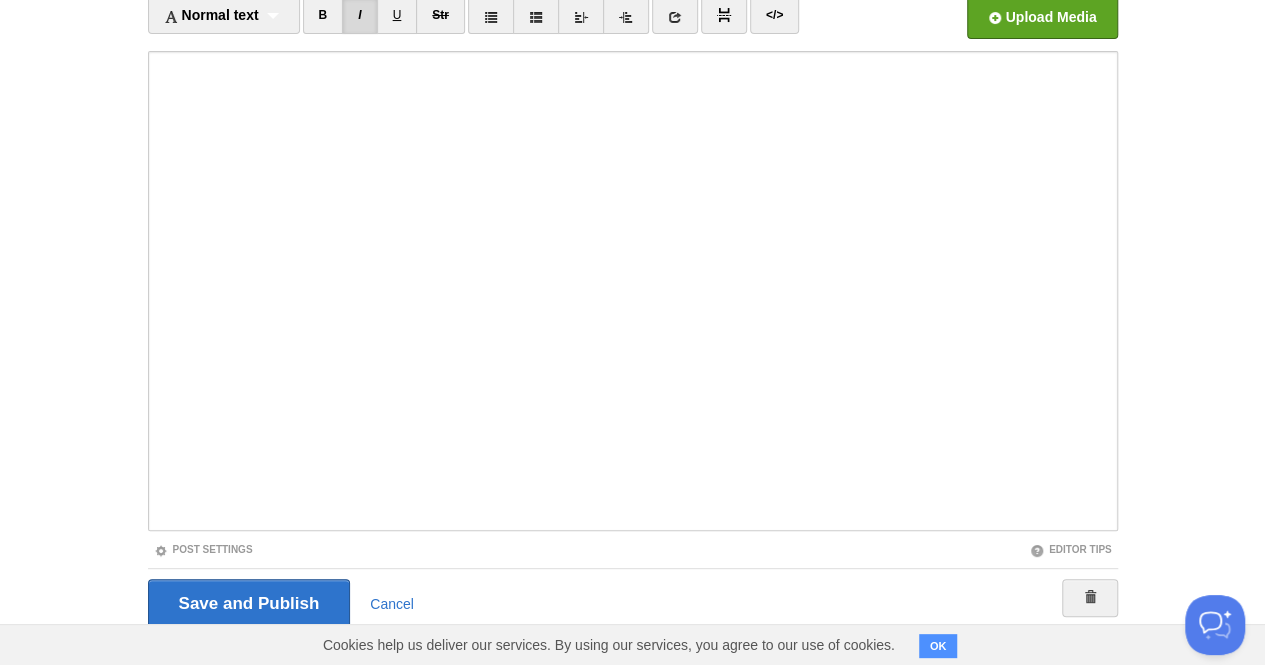 click on "Dashboard
Logout
Your Sites Anupam Test
Create a new site
Edit your user profile
Edit your account
Suggest a feature
FAQ and Support
Title
Duality
Normal text
Normal text
Heading 1
Heading 2
Heading 3
B
I
U
Str ×" at bounding box center (632, 281) 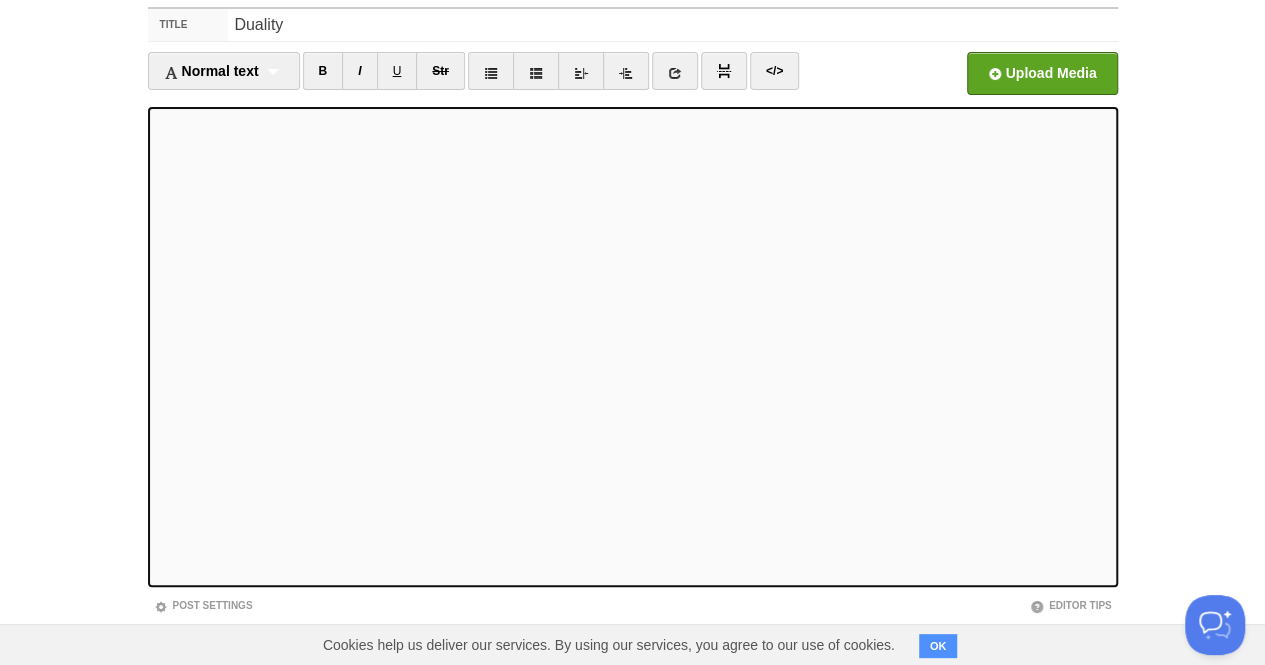 scroll, scrollTop: 84, scrollLeft: 0, axis: vertical 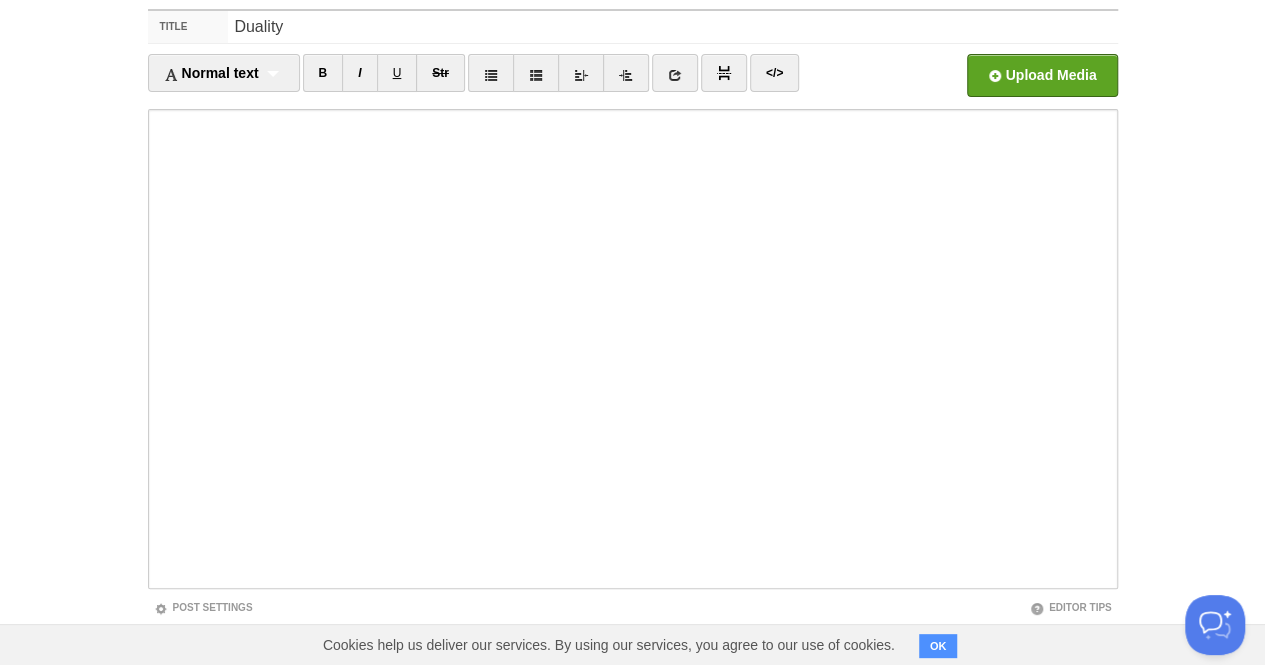 click on "Dashboard
Logout
Your Sites Anupam Test
Create a new site
Edit your user profile
Edit your account
Suggest a feature
FAQ and Support
Title
Duality
Normal text
Normal text
Heading 1
Heading 2
Heading 3
B
I
U
Str ×" at bounding box center [632, 339] 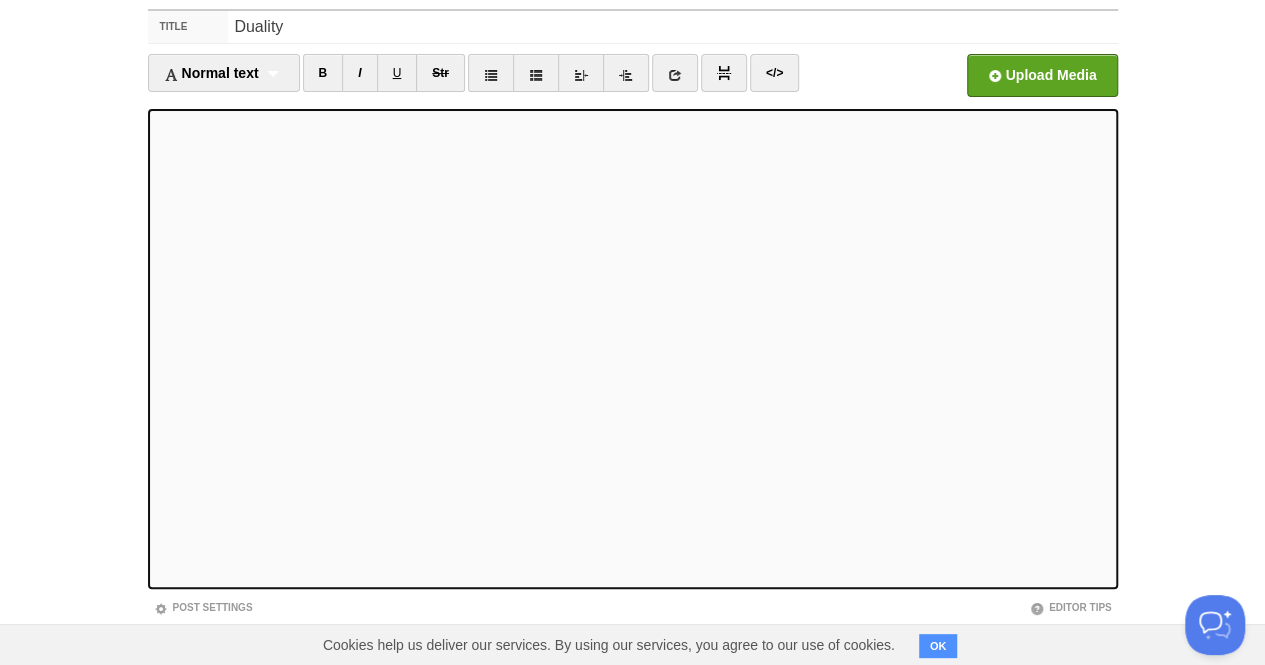 scroll, scrollTop: 178, scrollLeft: 0, axis: vertical 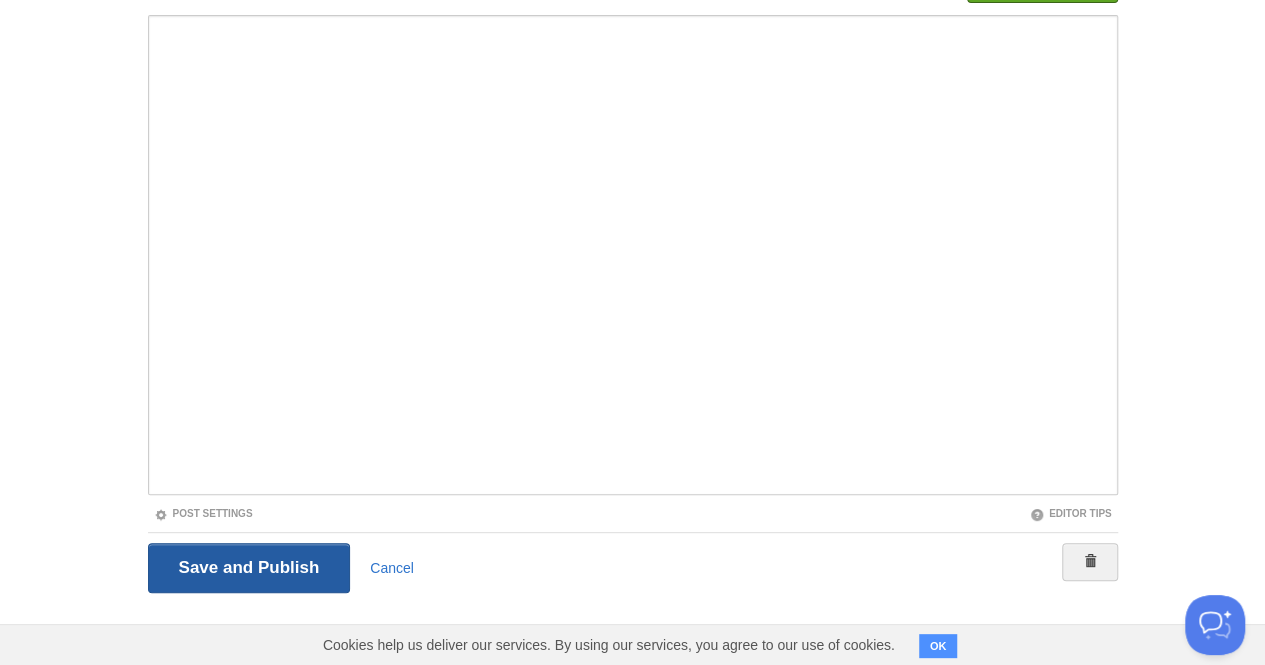 click on "Save and Publish" at bounding box center [249, 568] 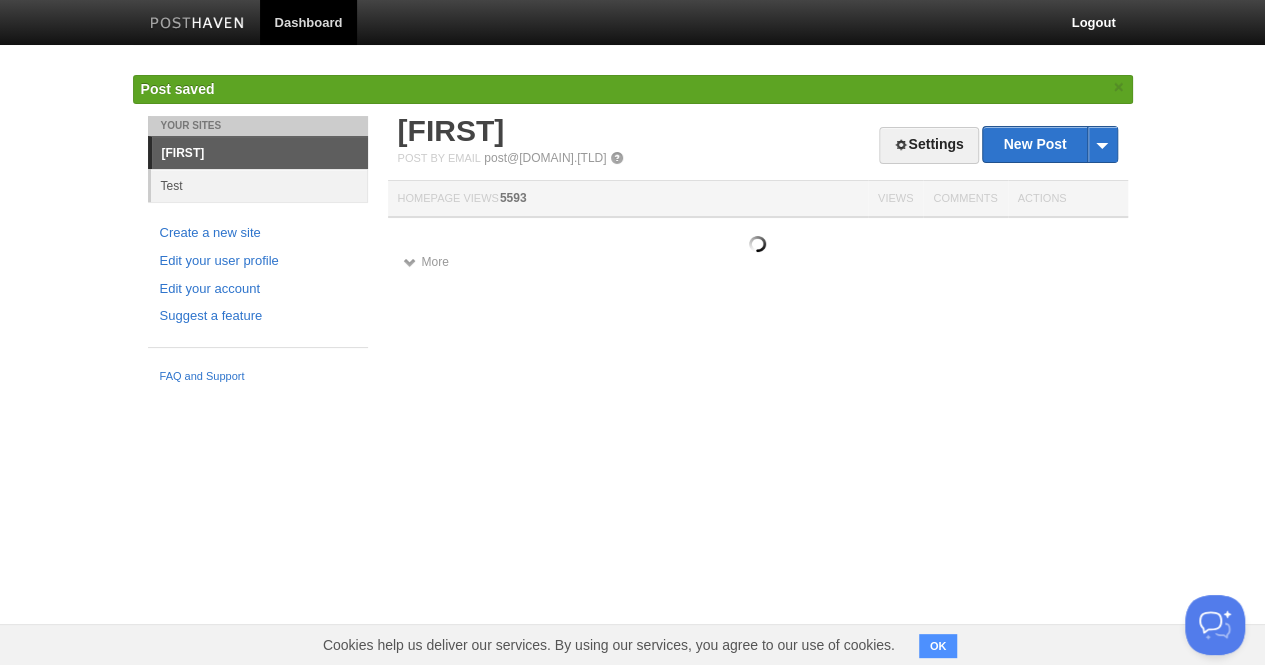scroll, scrollTop: 0, scrollLeft: 0, axis: both 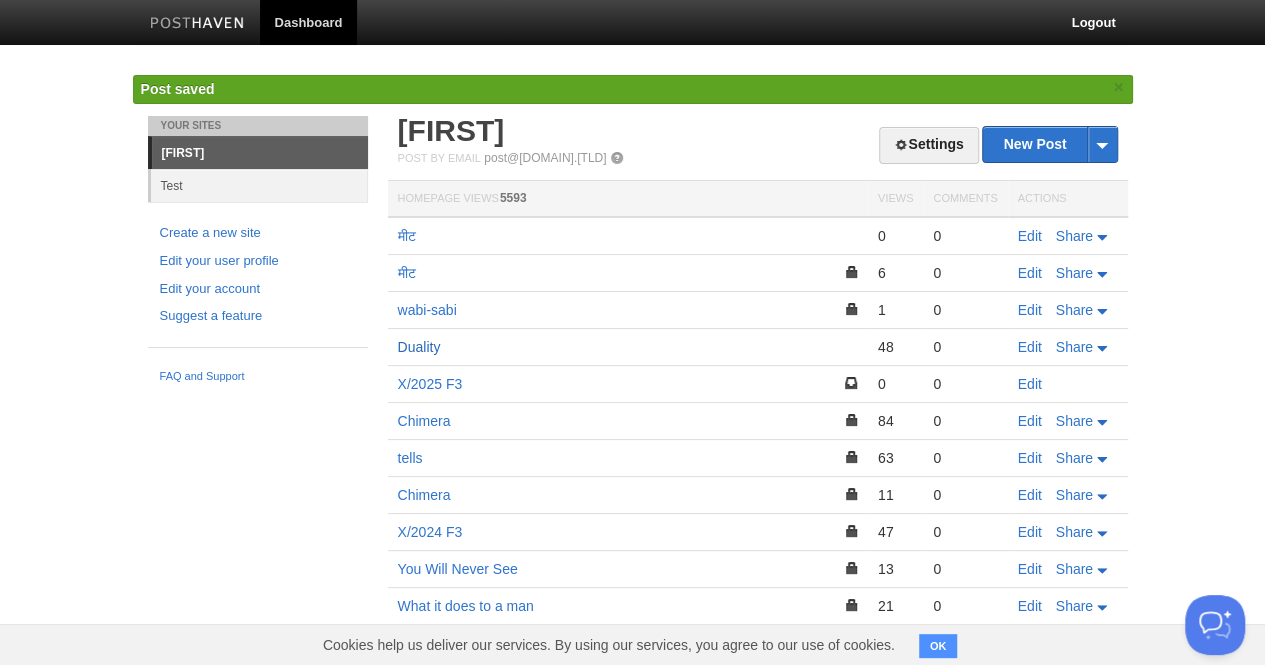 click on "Duality" at bounding box center [419, 347] 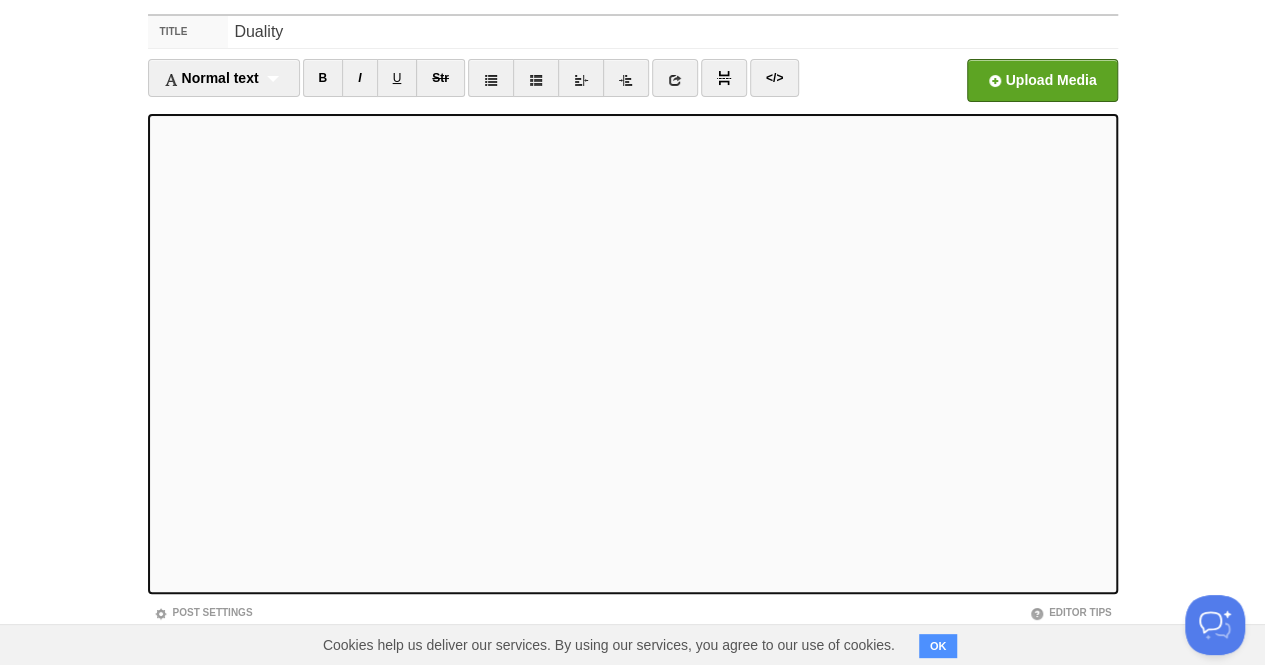scroll, scrollTop: 83, scrollLeft: 0, axis: vertical 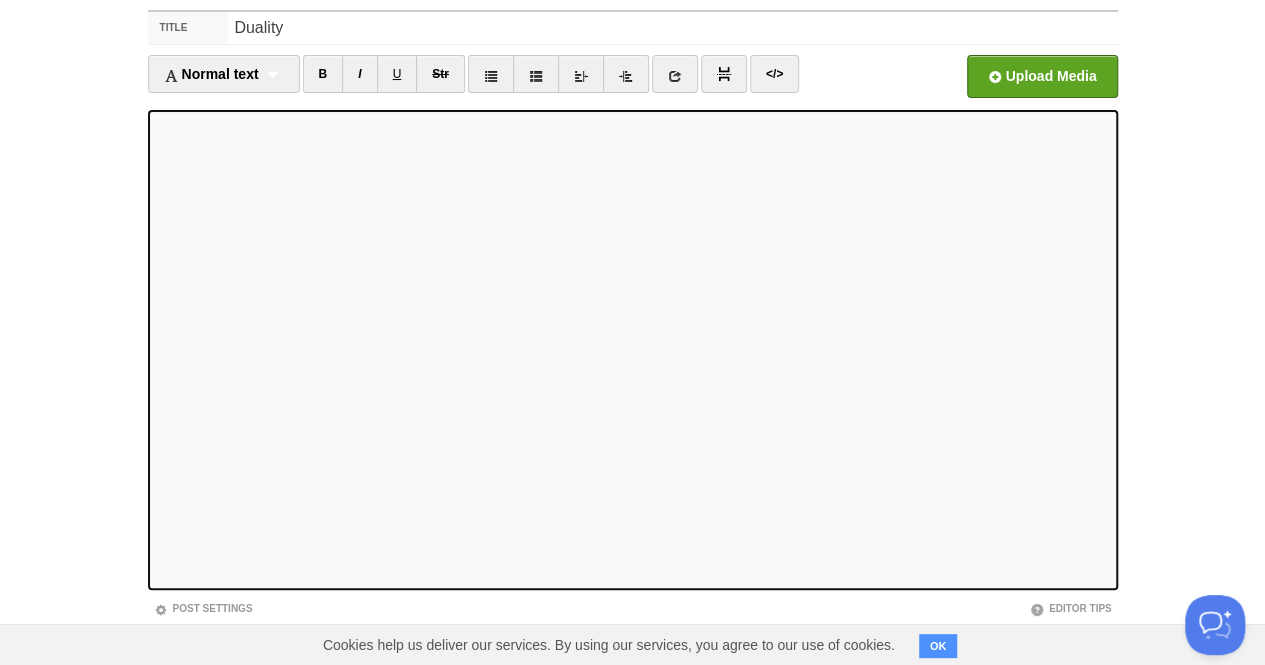 click on "B
I
U
Str" at bounding box center (384, 76) 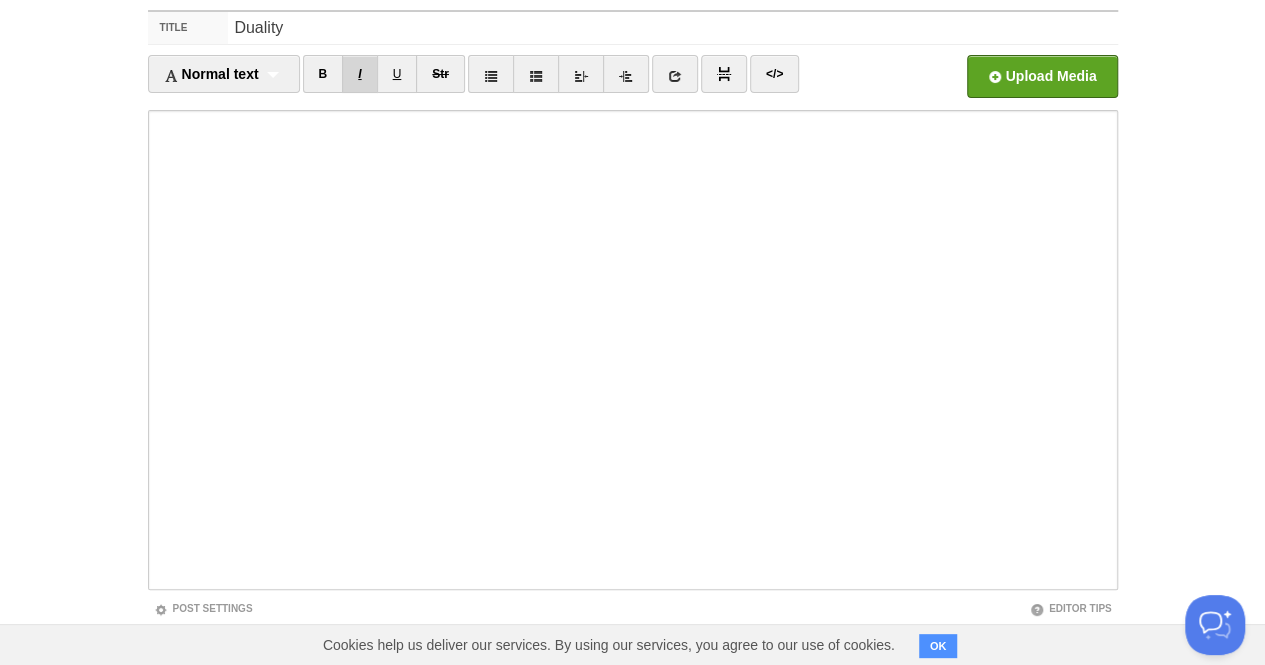 click on "I" at bounding box center (359, 74) 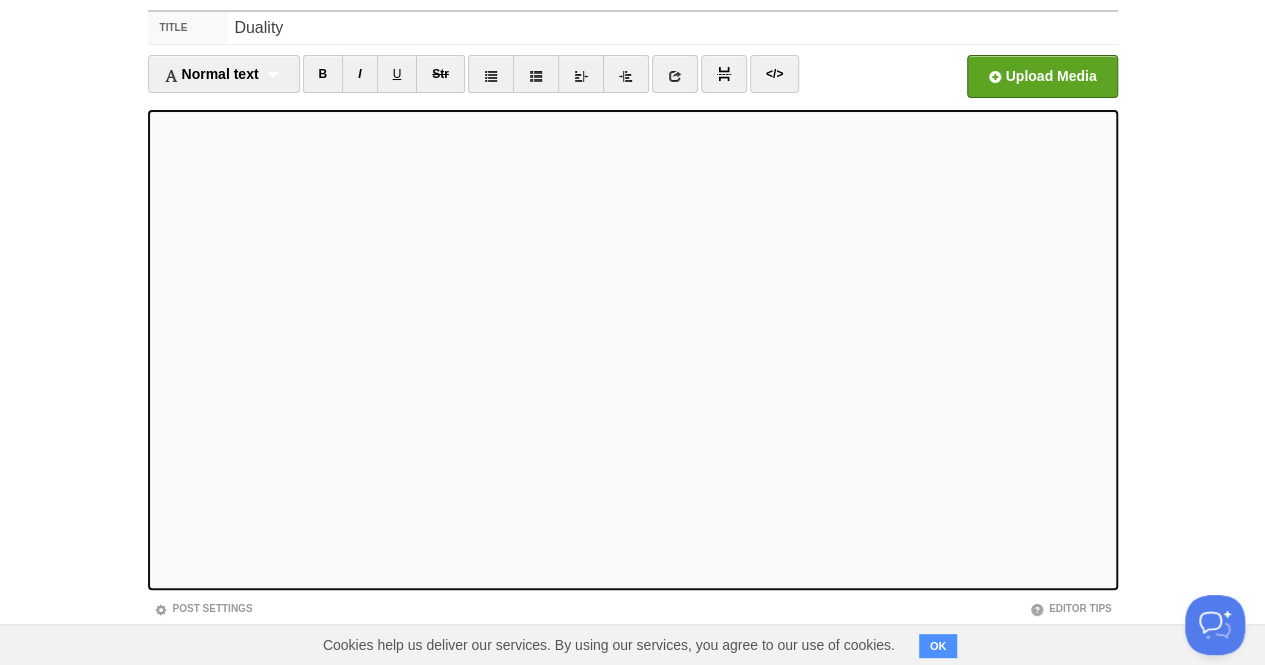 scroll, scrollTop: 178, scrollLeft: 0, axis: vertical 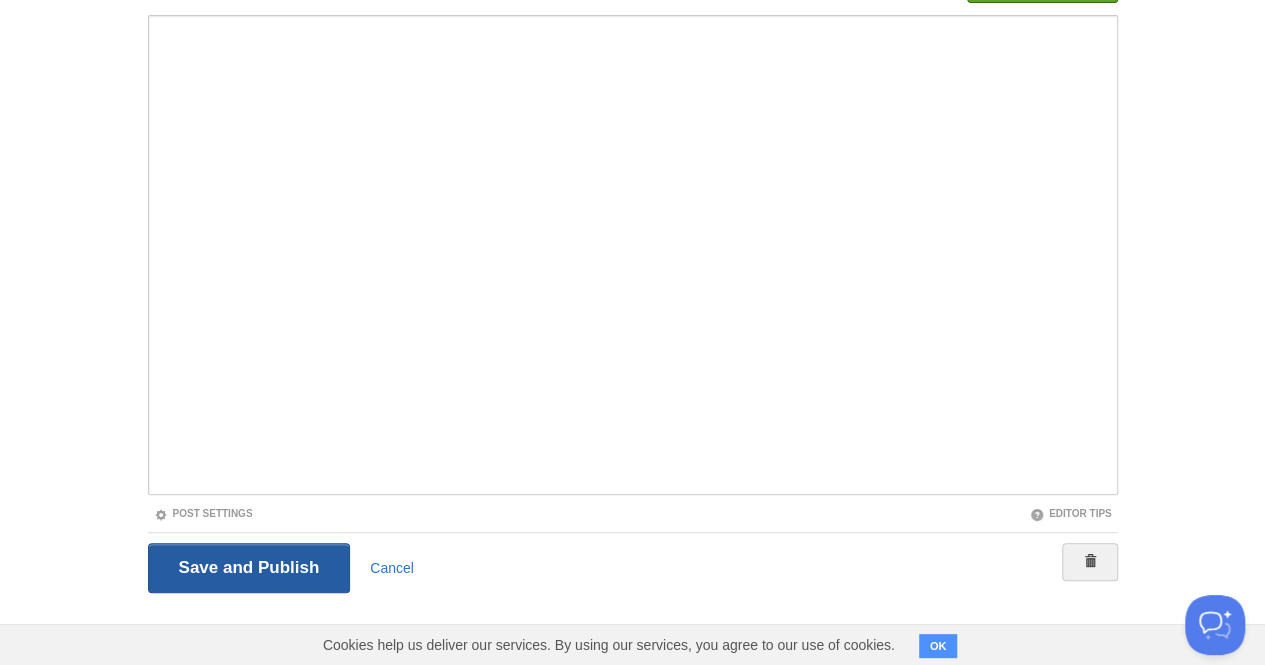 click on "Save and Publish" at bounding box center (249, 568) 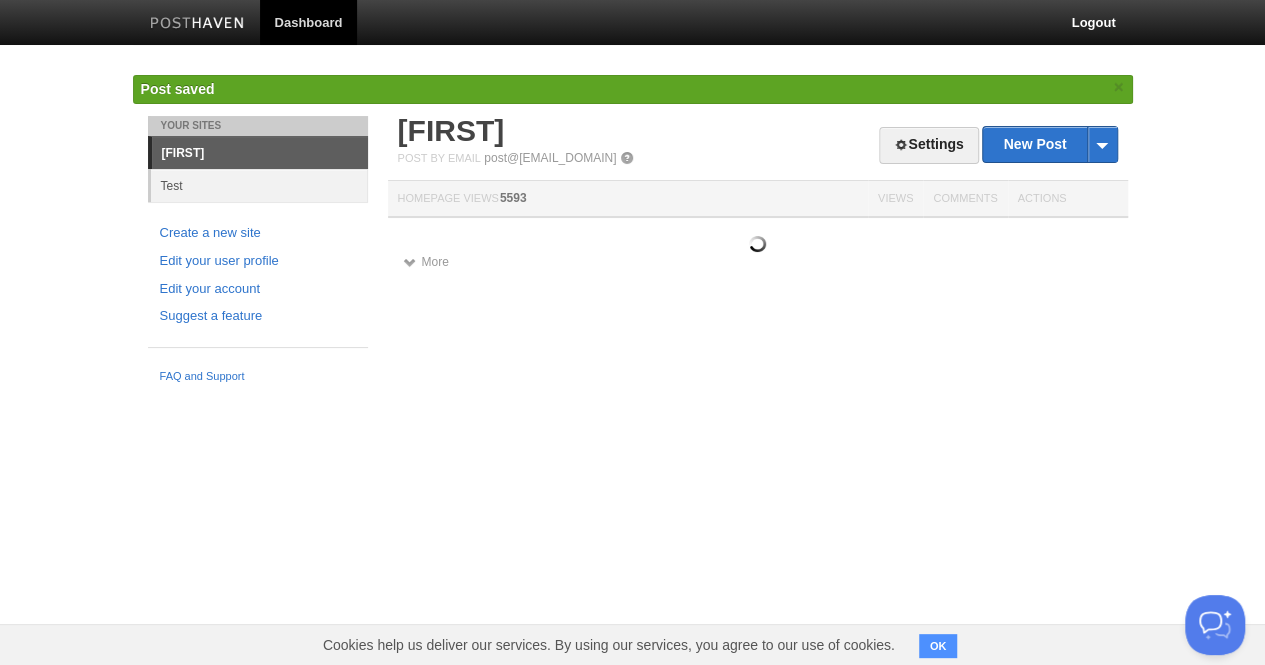 scroll, scrollTop: 0, scrollLeft: 0, axis: both 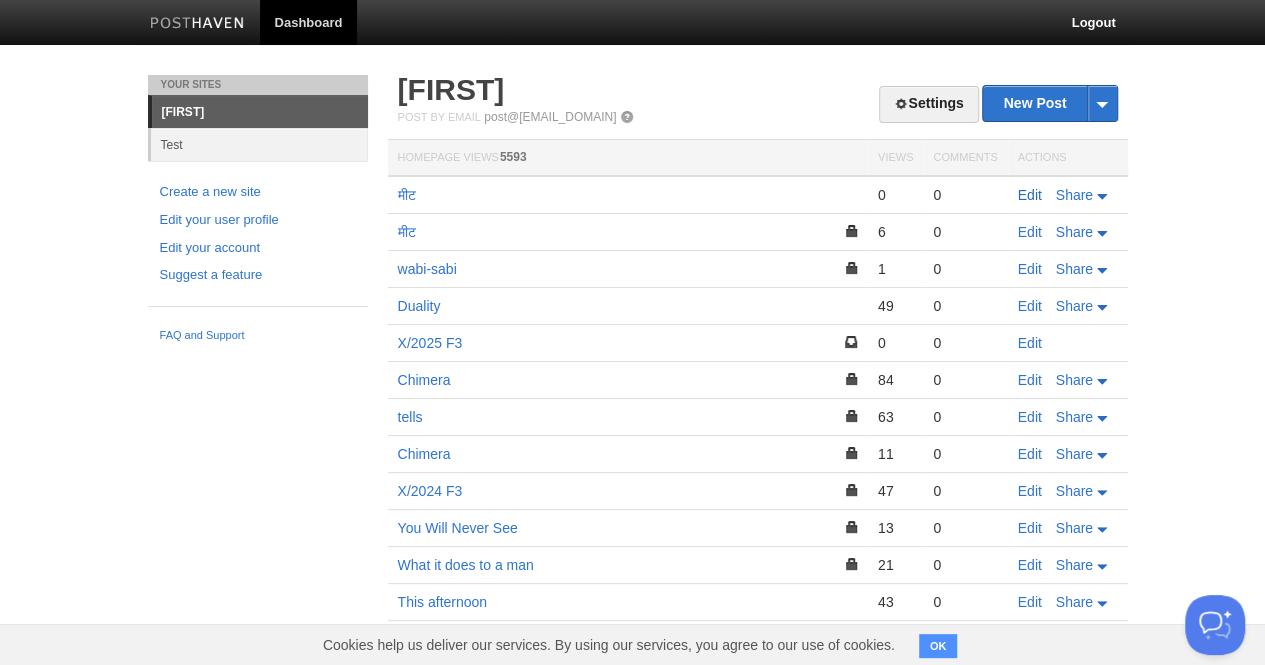 click on "Edit" at bounding box center (1030, 195) 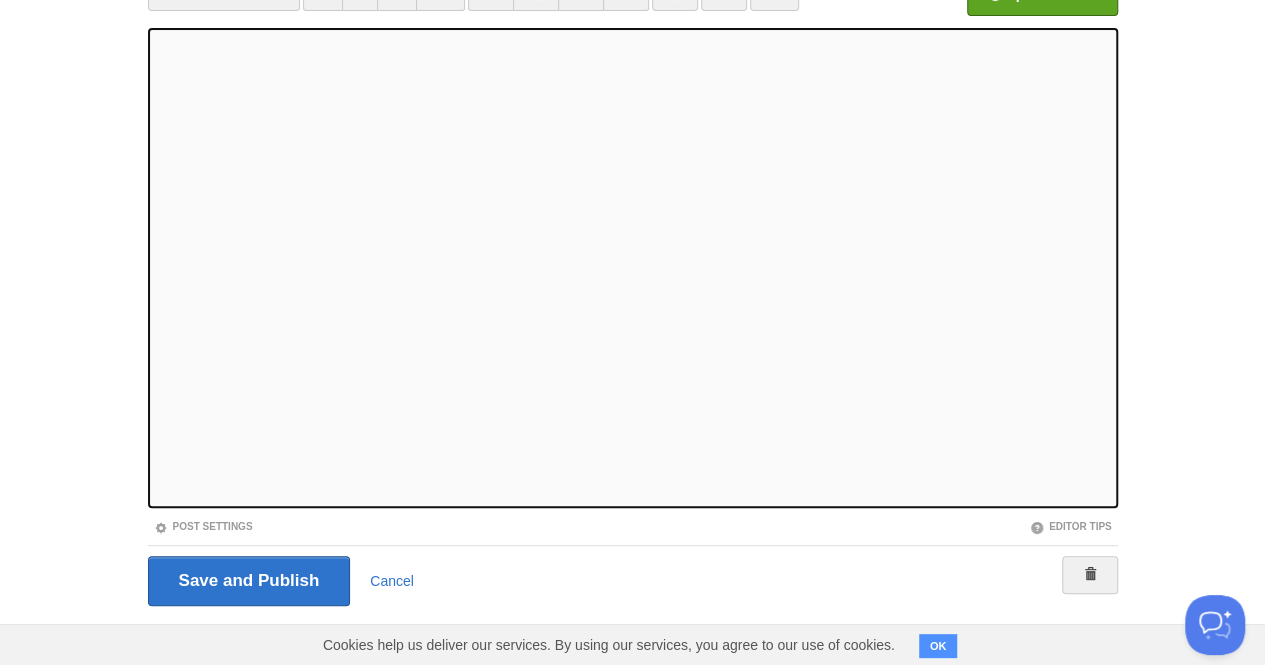 scroll, scrollTop: 178, scrollLeft: 0, axis: vertical 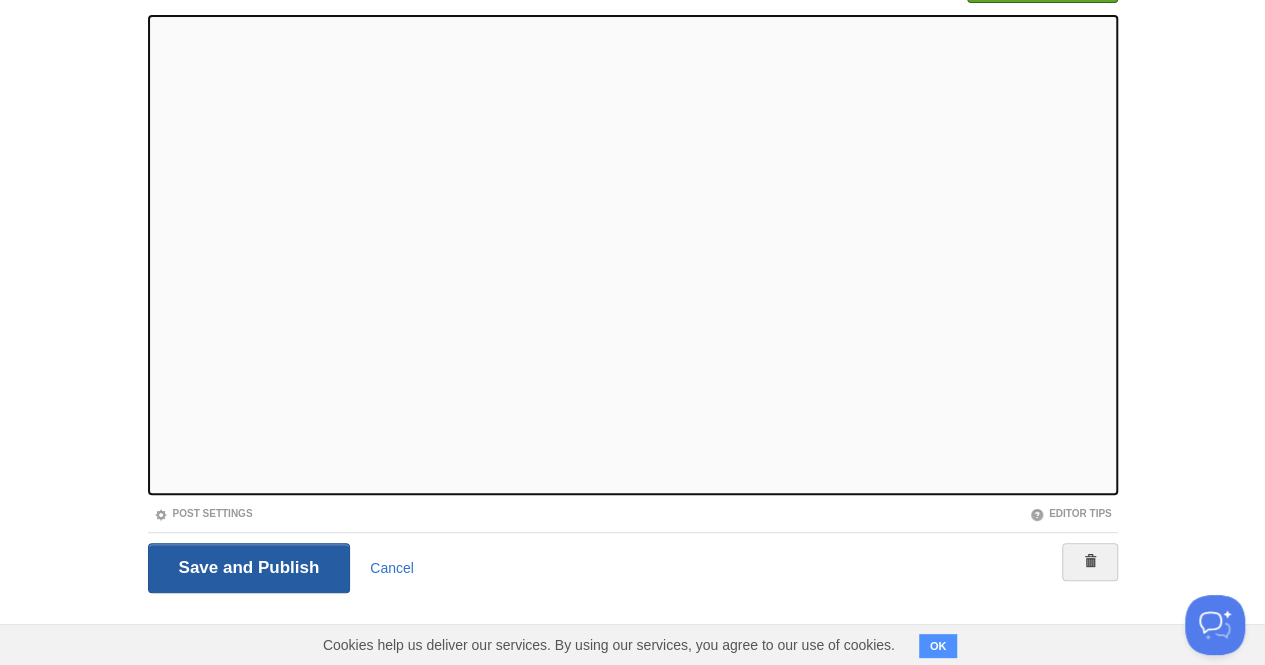 click on "Save and Publish" at bounding box center [249, 568] 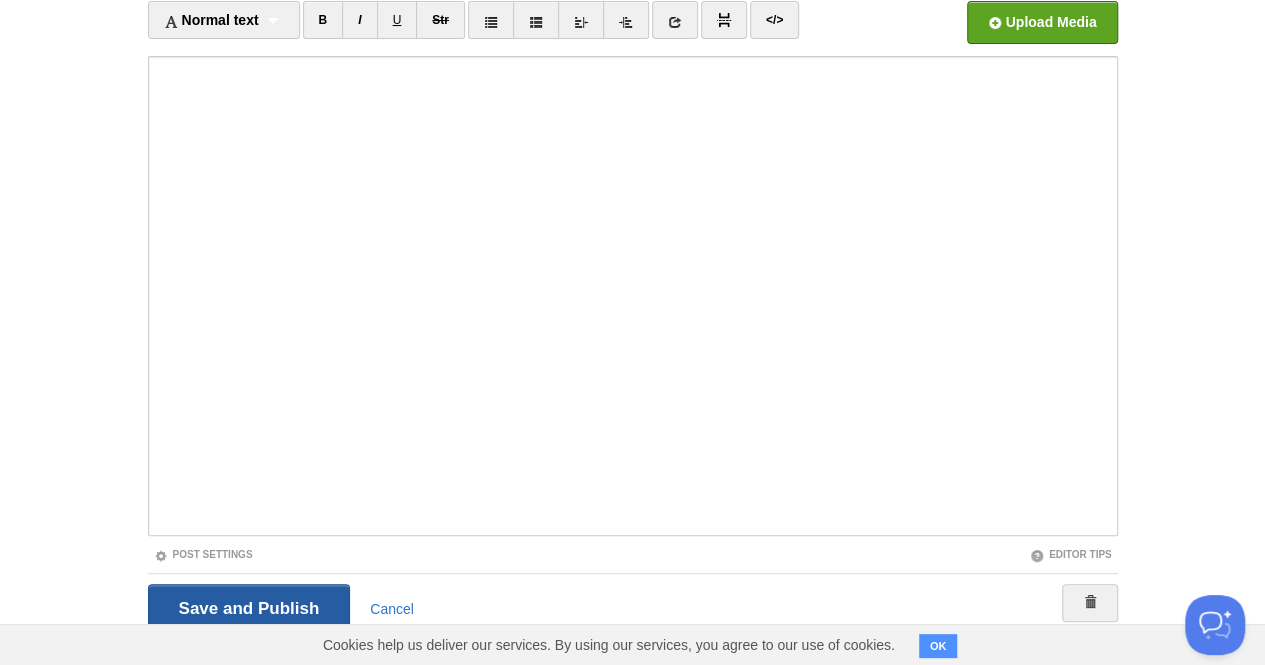 scroll, scrollTop: 75, scrollLeft: 0, axis: vertical 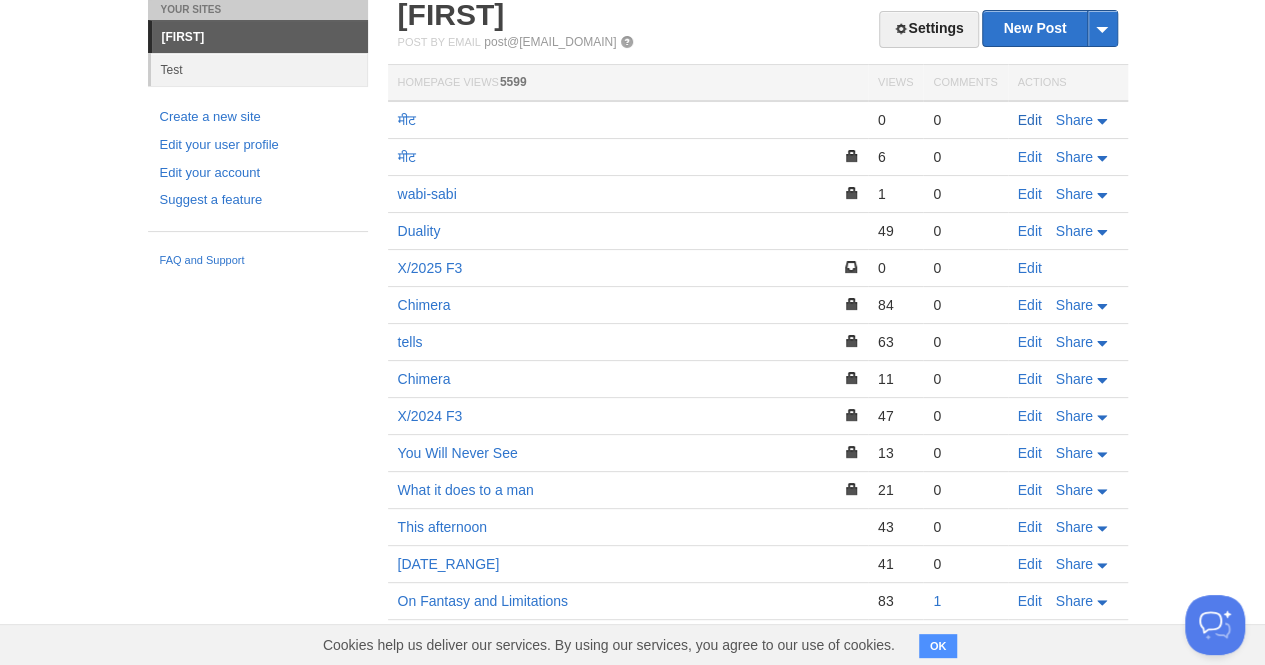 click on "Edit" at bounding box center (1030, 120) 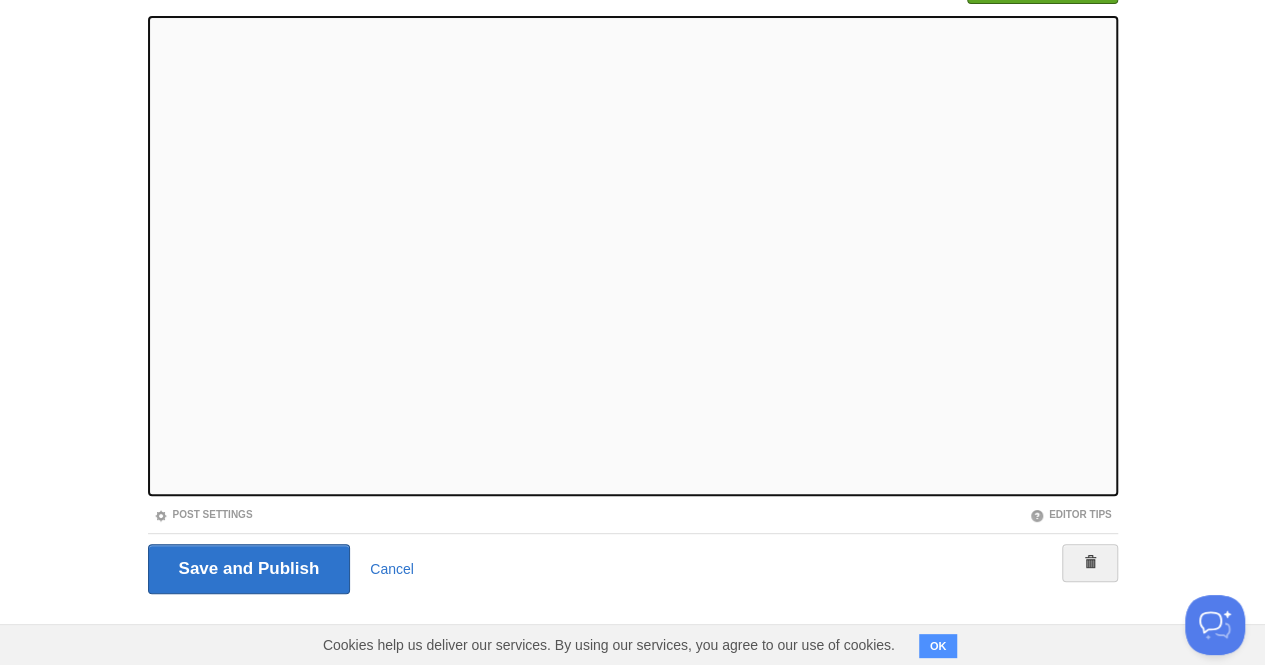 scroll, scrollTop: 176, scrollLeft: 0, axis: vertical 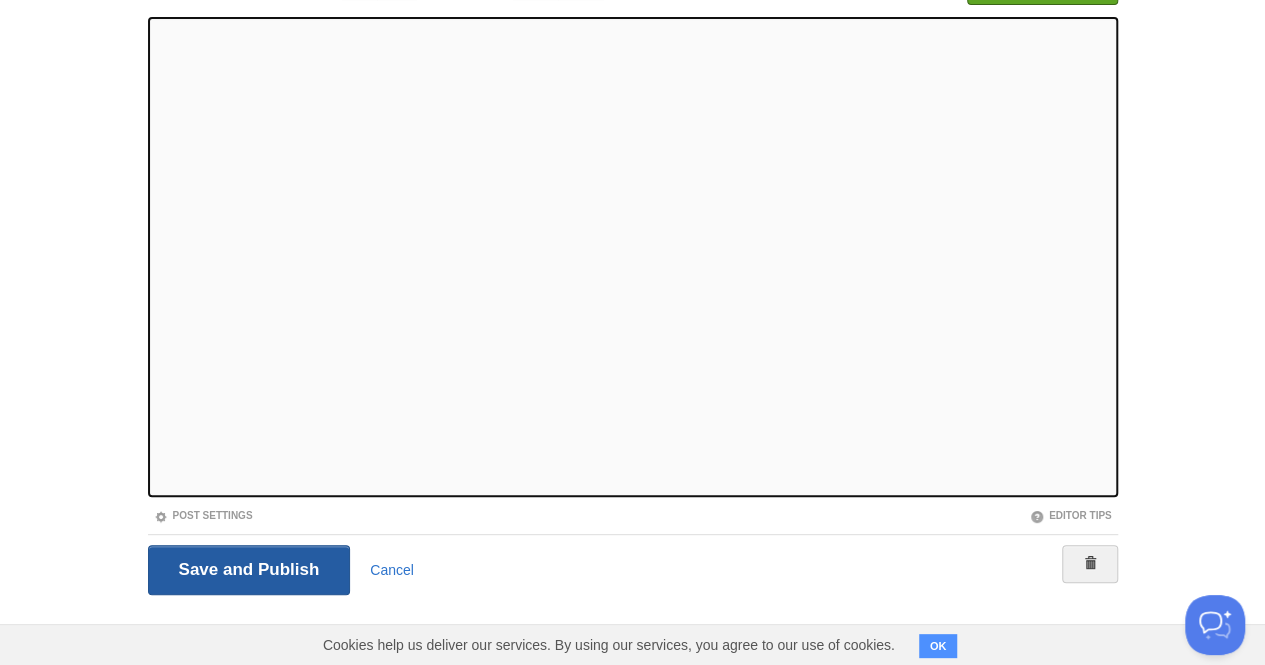 click on "Save and Publish" at bounding box center (249, 570) 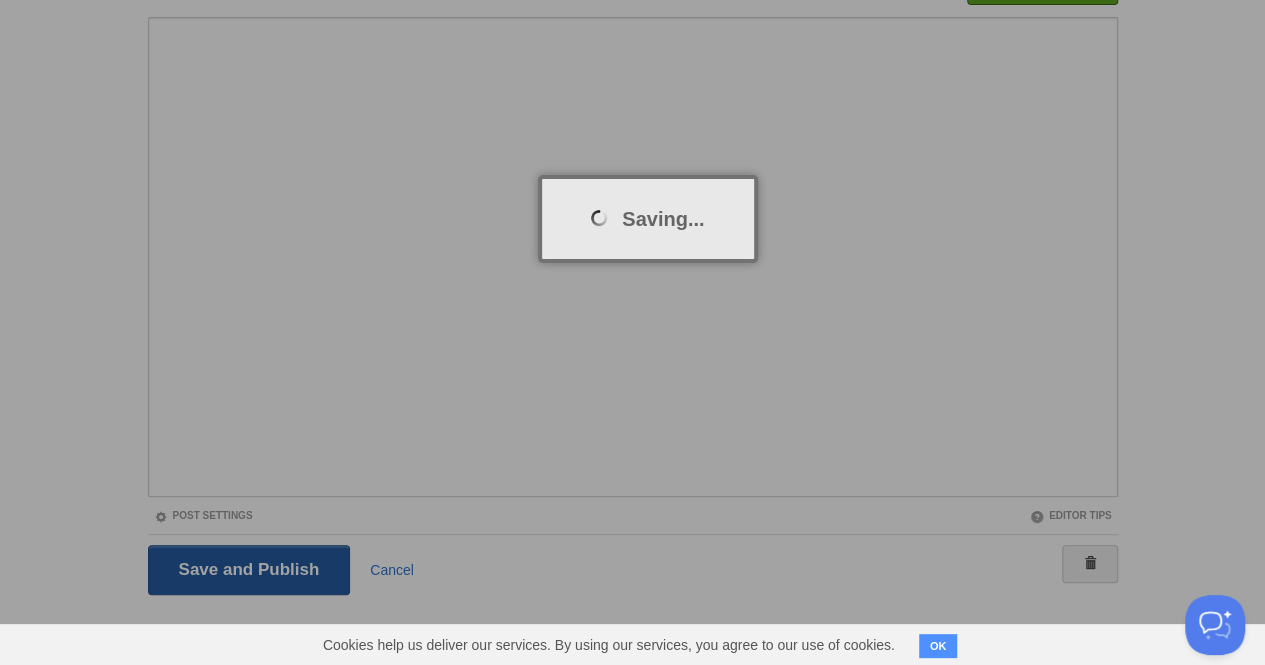 scroll, scrollTop: 75, scrollLeft: 0, axis: vertical 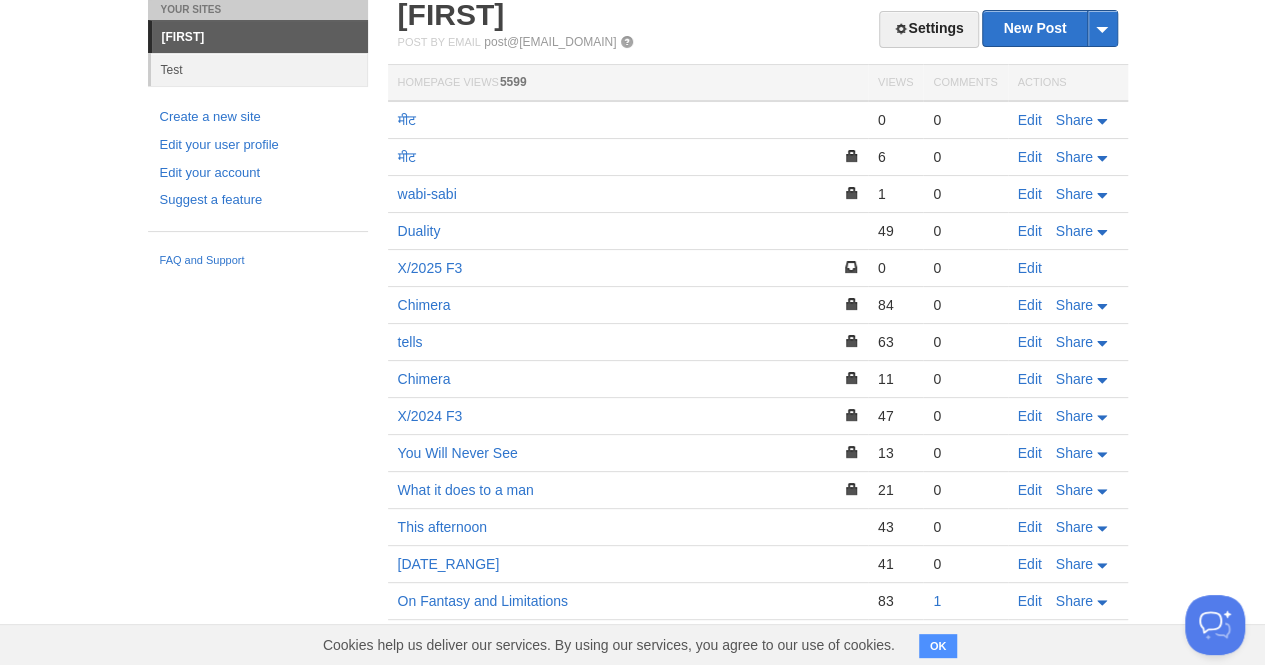 click on "Your Sites [PERSON] Test
Create a new site
Edit your user profile
Edit your account
Suggest a feature
FAQ and Support
Settings
New Post
by Web
by Email
[PERSON]
Post by Email
post@[EMAIL_DOMAIN]
Homepage Views
5599
Views
Comments
Actions
मीट
0
0
Edit
Share
मीट
6
0
Edit
Share" at bounding box center [633, 457] 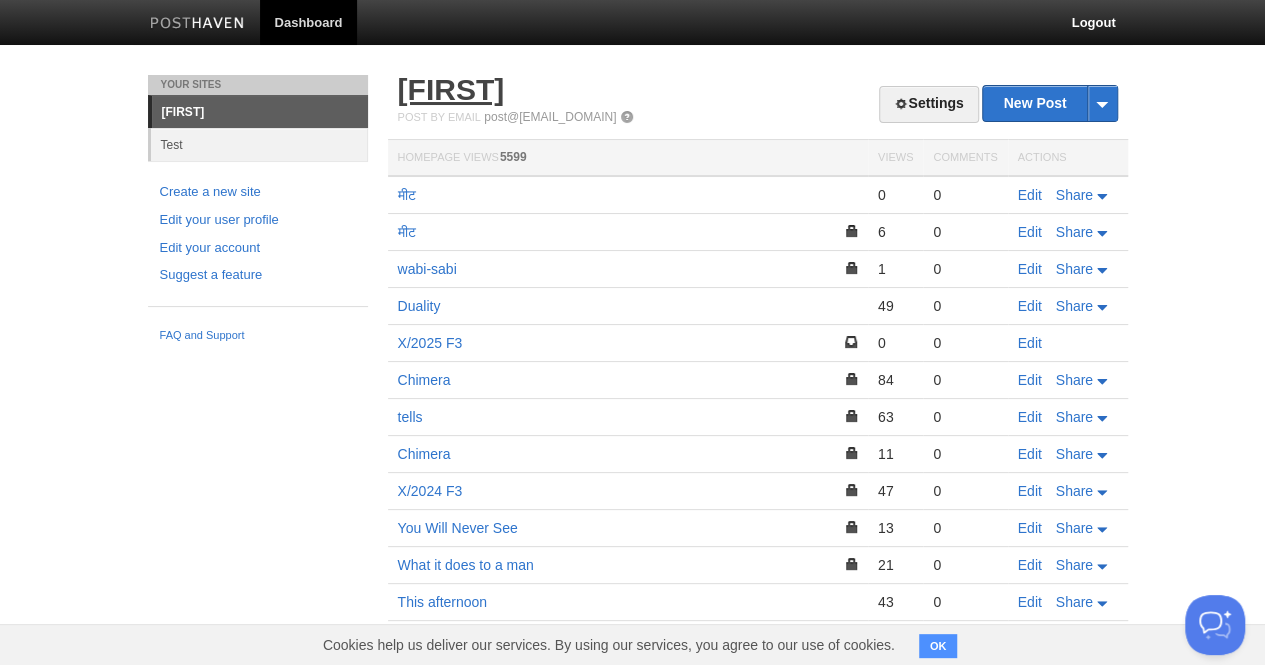click on "[FIRST]" at bounding box center (451, 89) 